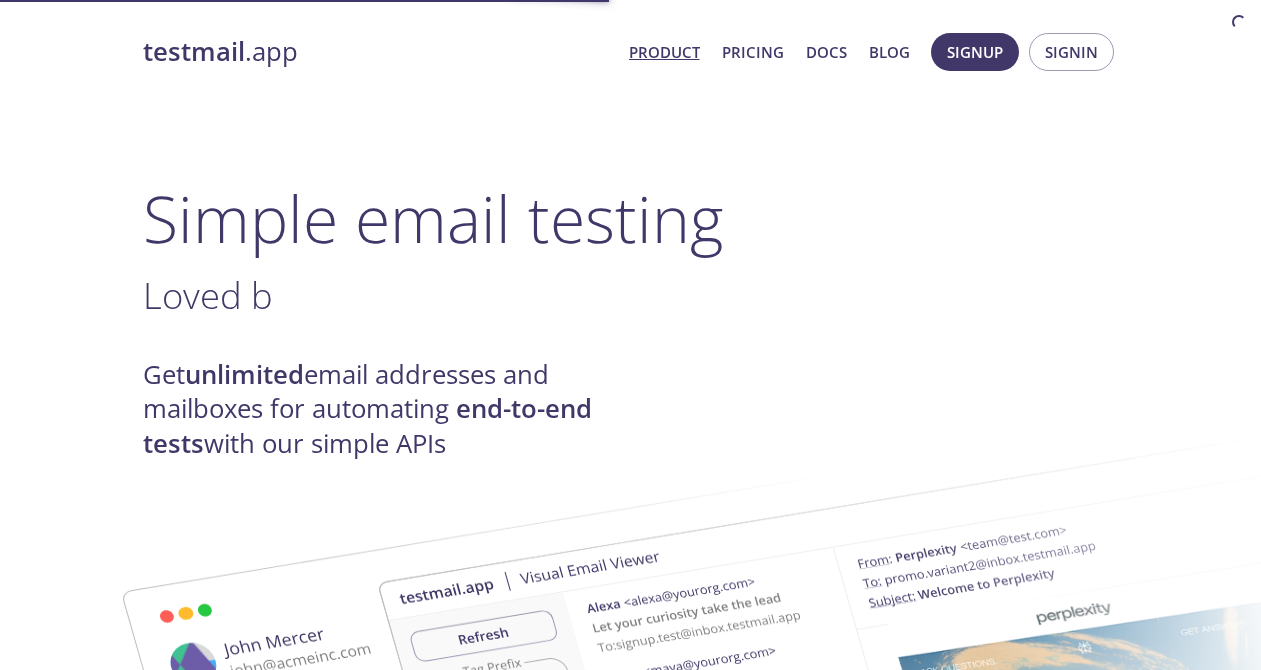 scroll, scrollTop: 0, scrollLeft: 0, axis: both 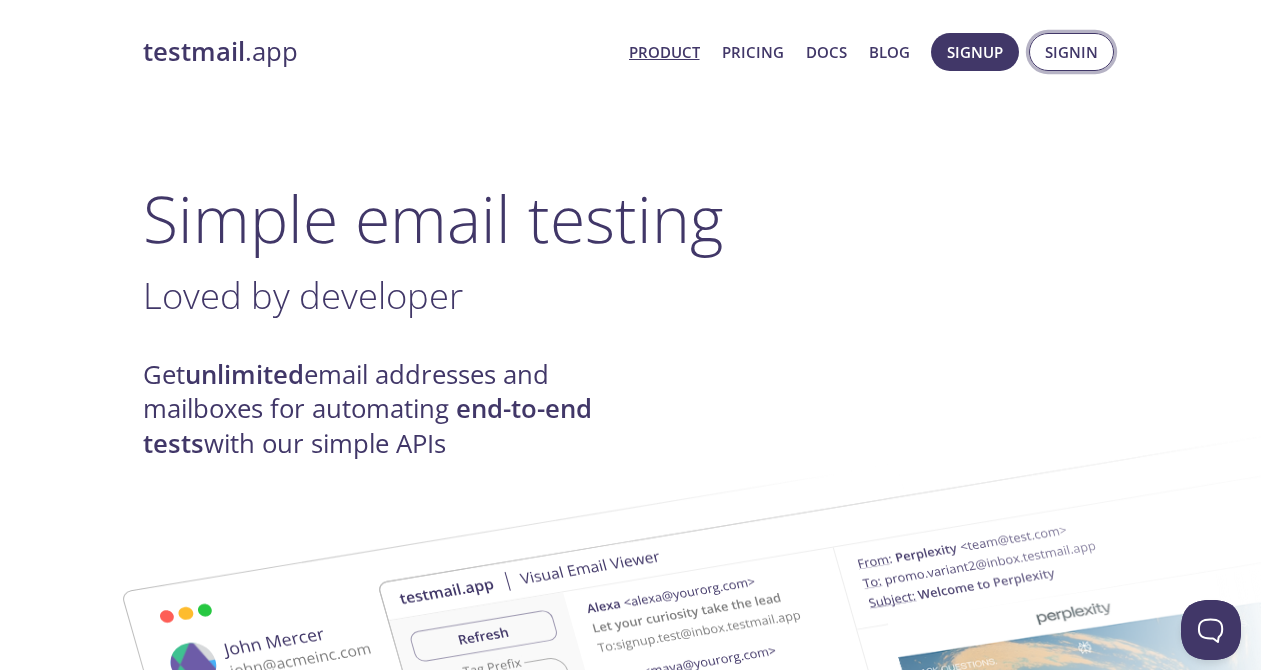 click on "Signin" at bounding box center (1071, 52) 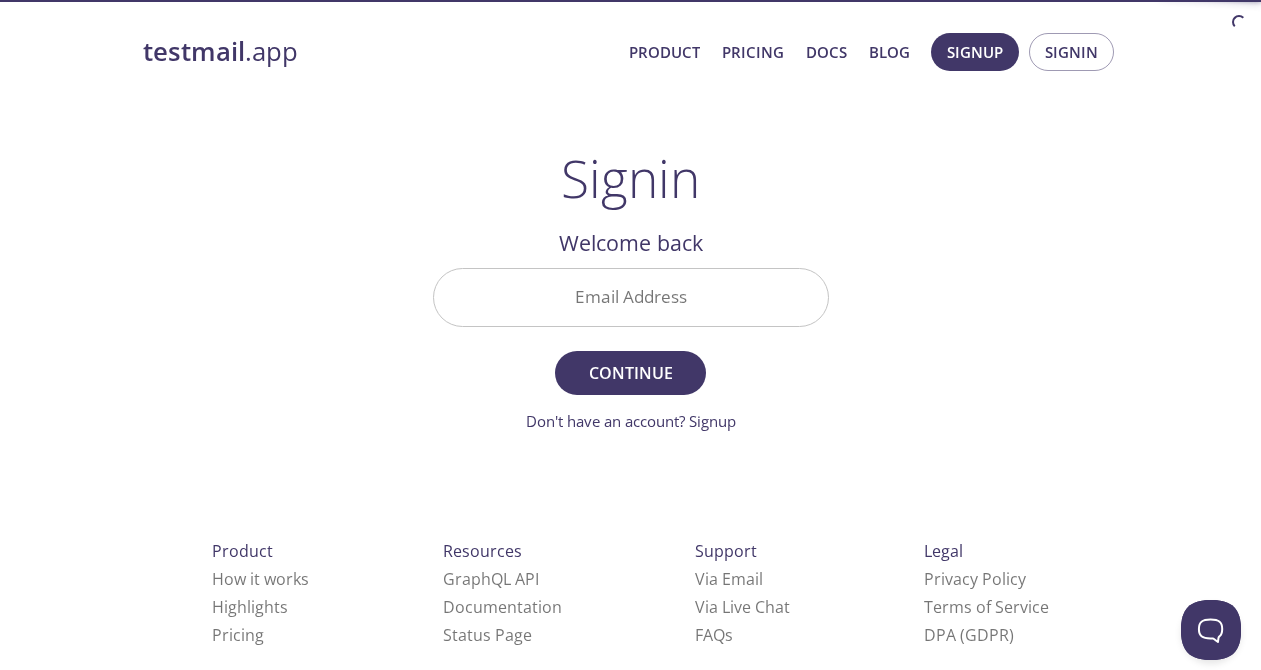 click on "Email Address" at bounding box center (631, 297) 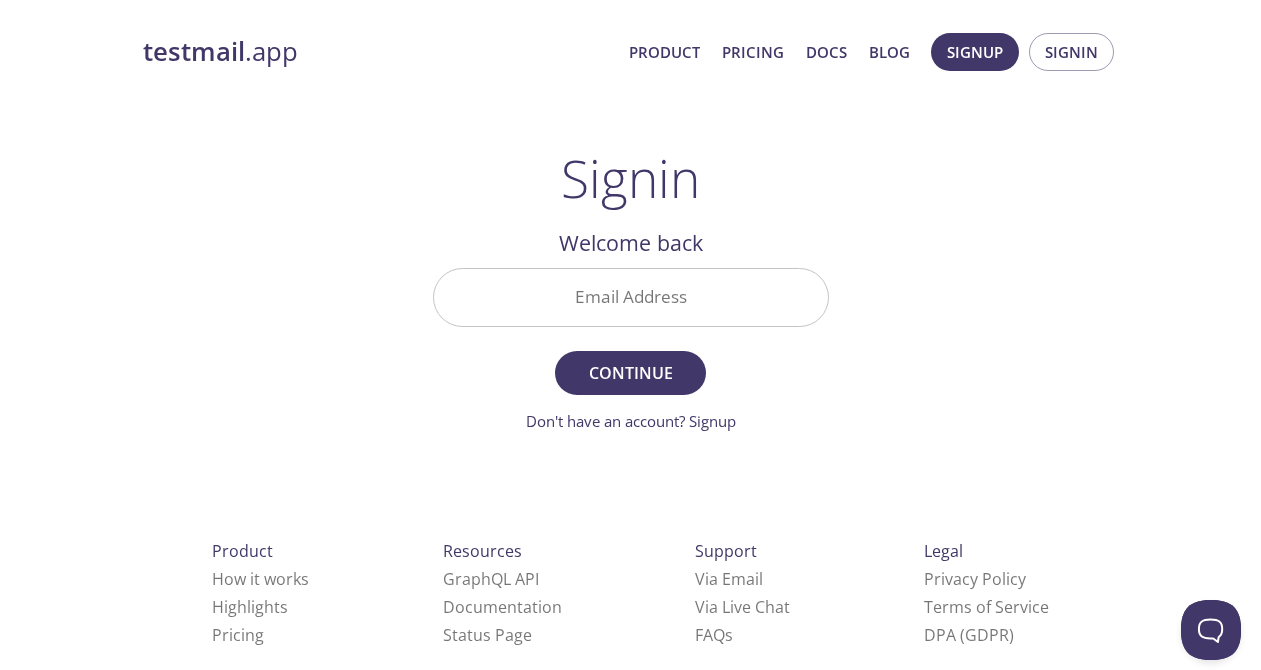click on "testmail .app Product Pricing Docs Blog Signup Signin Signin Welcome back Email Address Continue Don't have an account? Signup Check your email inbox Signin Security Code Signin Didn't receive anything? Resend email Product How it works Highlights Pricing Resources GraphQL API Documentation Status Page Support Via Email Via Live Chat FAQ s Legal Privacy Policy Terms of Service DPA (GDPR) © testmail.app Toronto, Canada Who We Are" at bounding box center [631, 437] 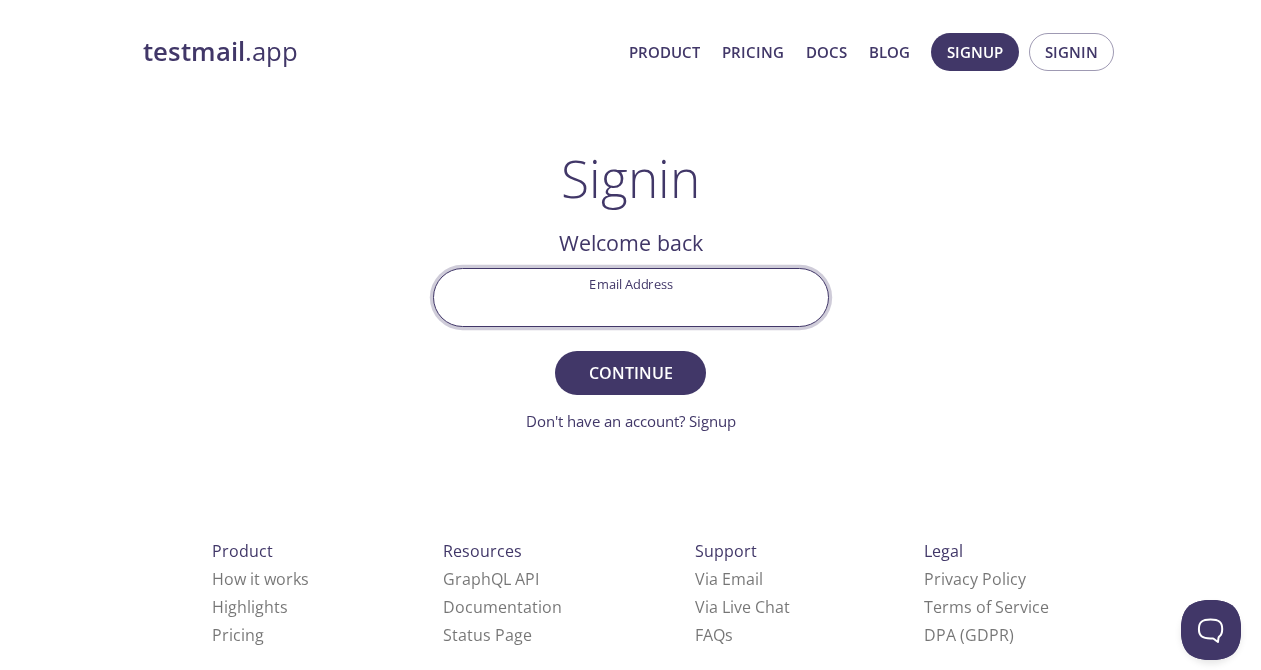 paste on "393er.bd5e8s@inbox" 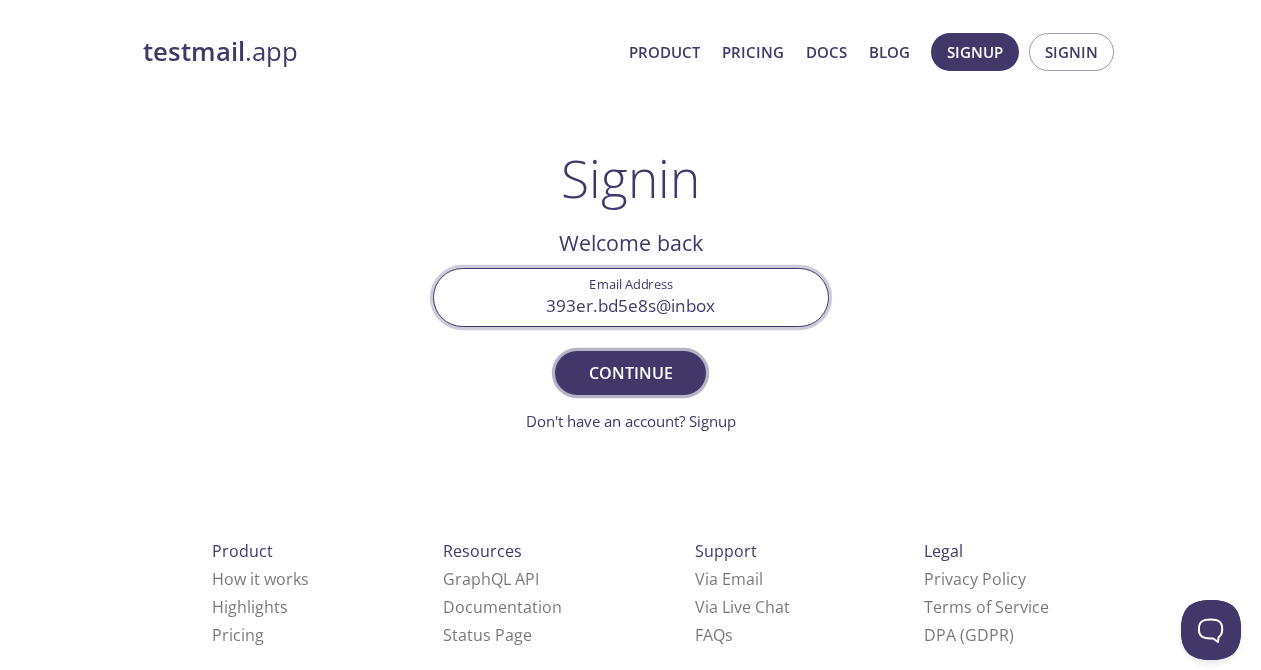 type on "393er.bd5e8s@inbox" 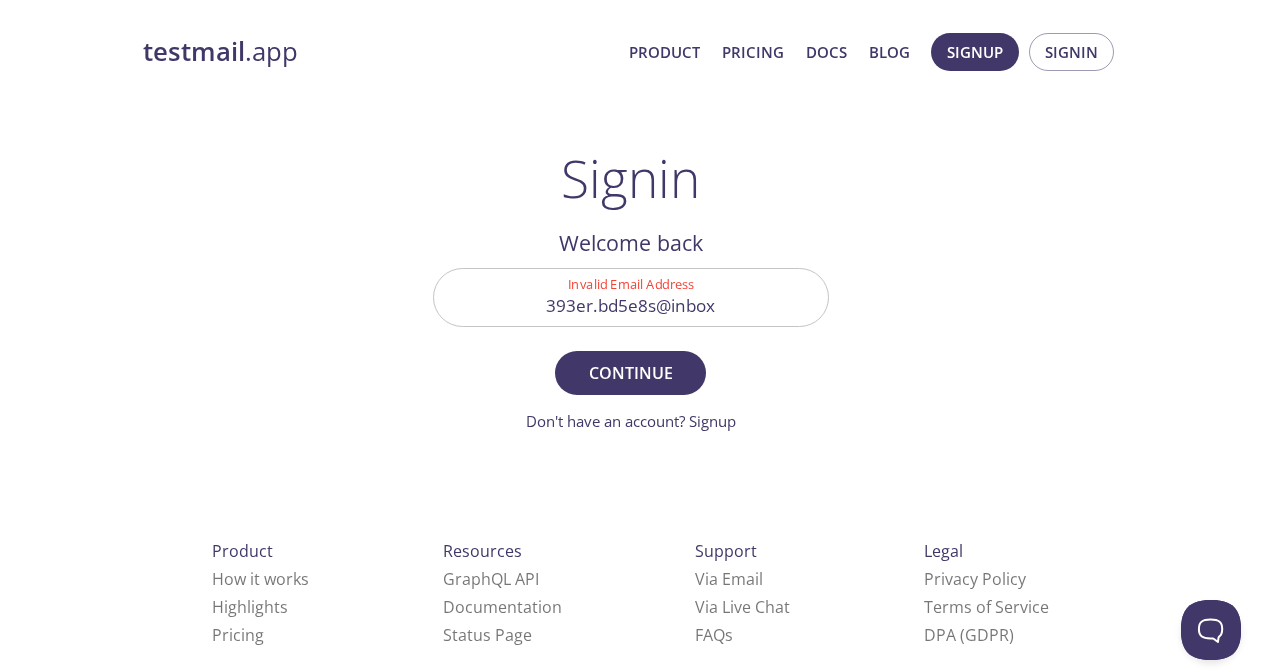 click on "393er.bd5e8s@inbox" at bounding box center [631, 297] 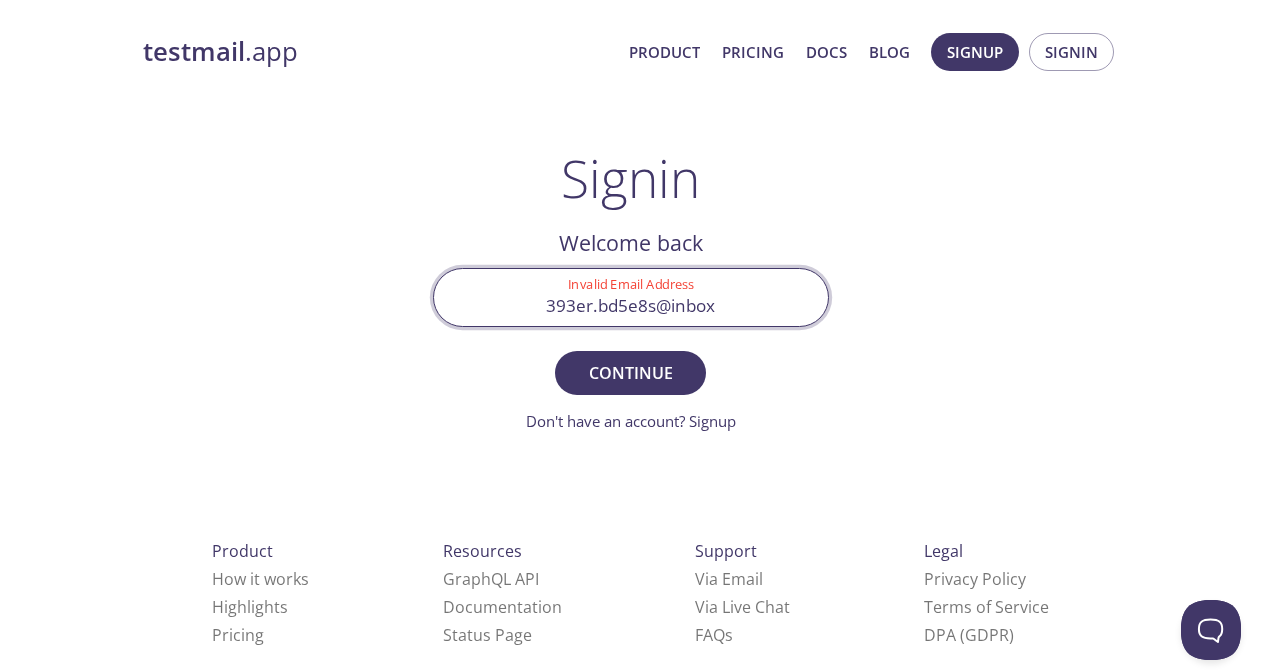 click on "393er.bd5e8s@inbox" at bounding box center [631, 297] 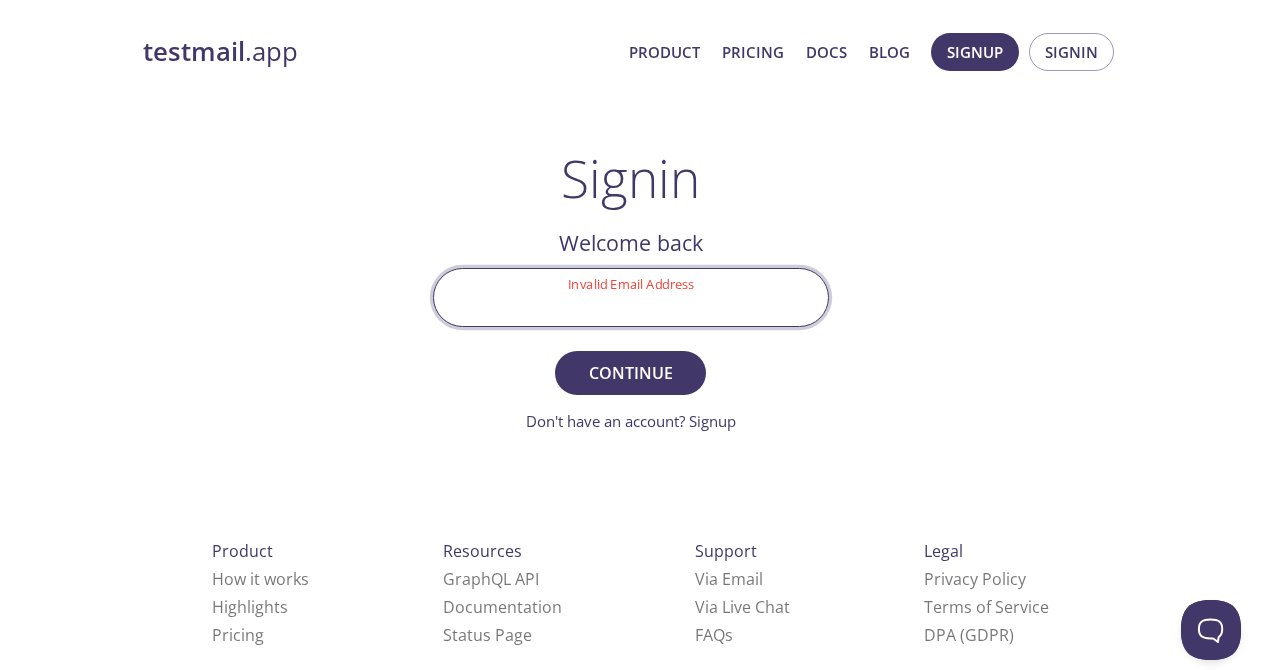 click on "testmail .app Product Pricing Docs Blog Signup Signin Signin Welcome back Invalid Email Address Continue Don't have an account? Signup Check your email inbox Signin Security Code Signin Didn't receive anything? Resend email Product How it works Highlights Pricing Resources GraphQL API Documentation Status Page Support Via Email Via Live Chat FAQ s Legal Privacy Policy Terms of Service DPA (GDPR) © testmail.app Toronto, Canada Who We Are" at bounding box center (631, 437) 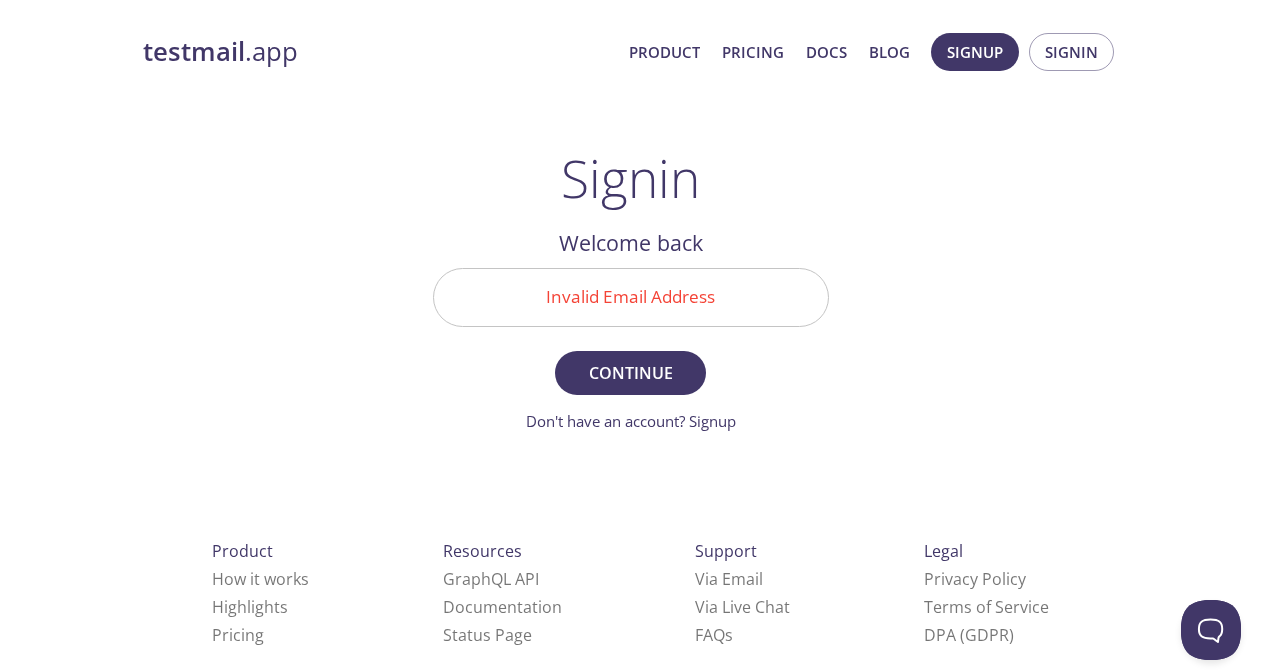 click on "testmail .app Product Pricing Docs Blog Signup Signin Signin Welcome back Invalid Email Address Continue Don't have an account? Signup Check your email inbox Signin Security Code Signin Didn't receive anything? Resend email Product How it works Highlights Pricing Resources GraphQL API Documentation Status Page Support Via Email Via Live Chat FAQ s Legal Privacy Policy Terms of Service DPA (GDPR) © testmail.app Toronto, Canada Who We Are" at bounding box center (631, 437) 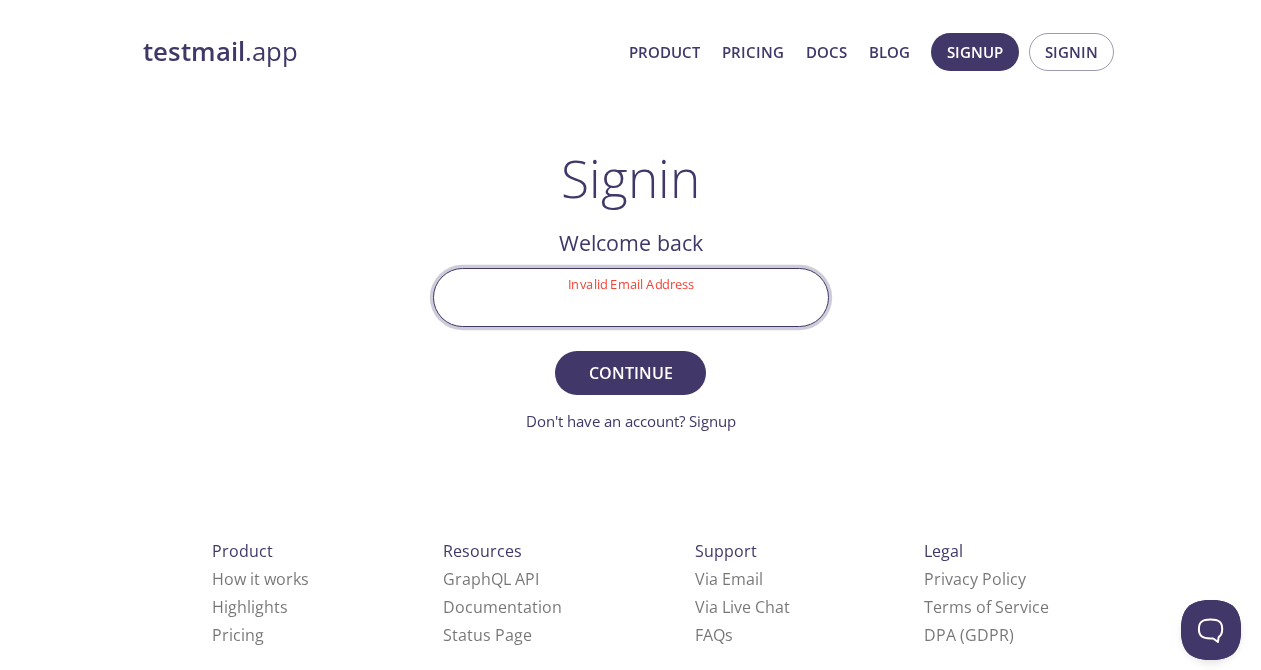 click on "Invalid Email Address" at bounding box center [631, 297] 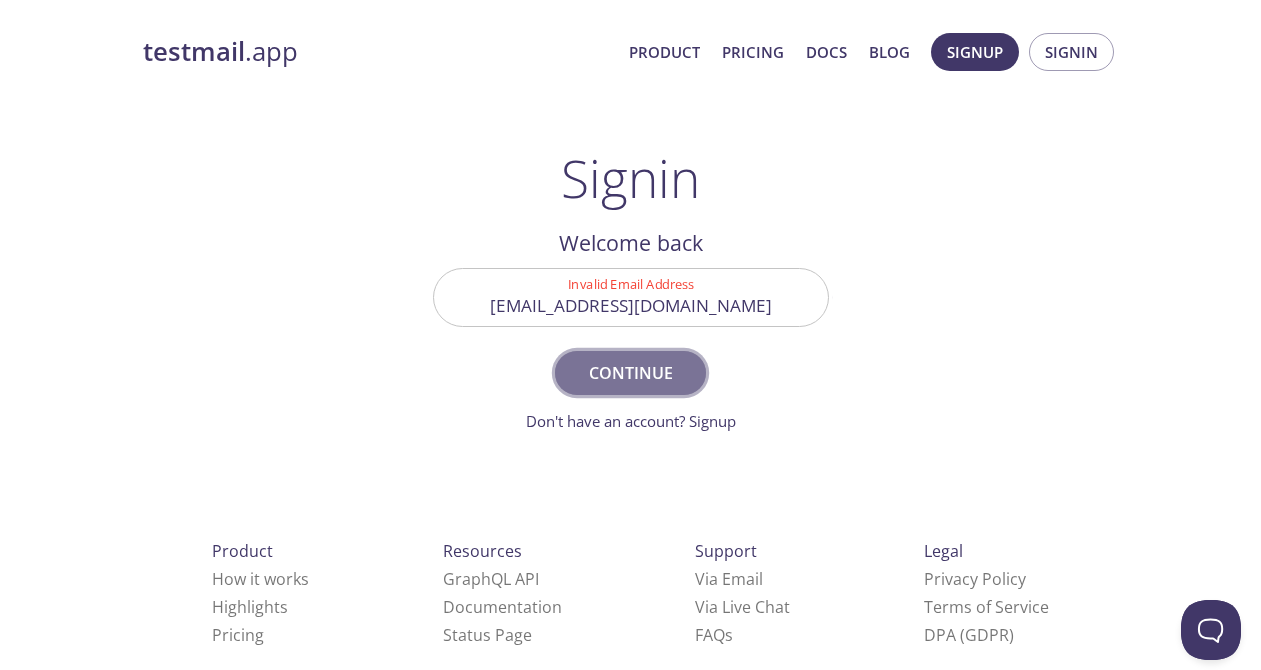 click on "Continue" at bounding box center (630, 373) 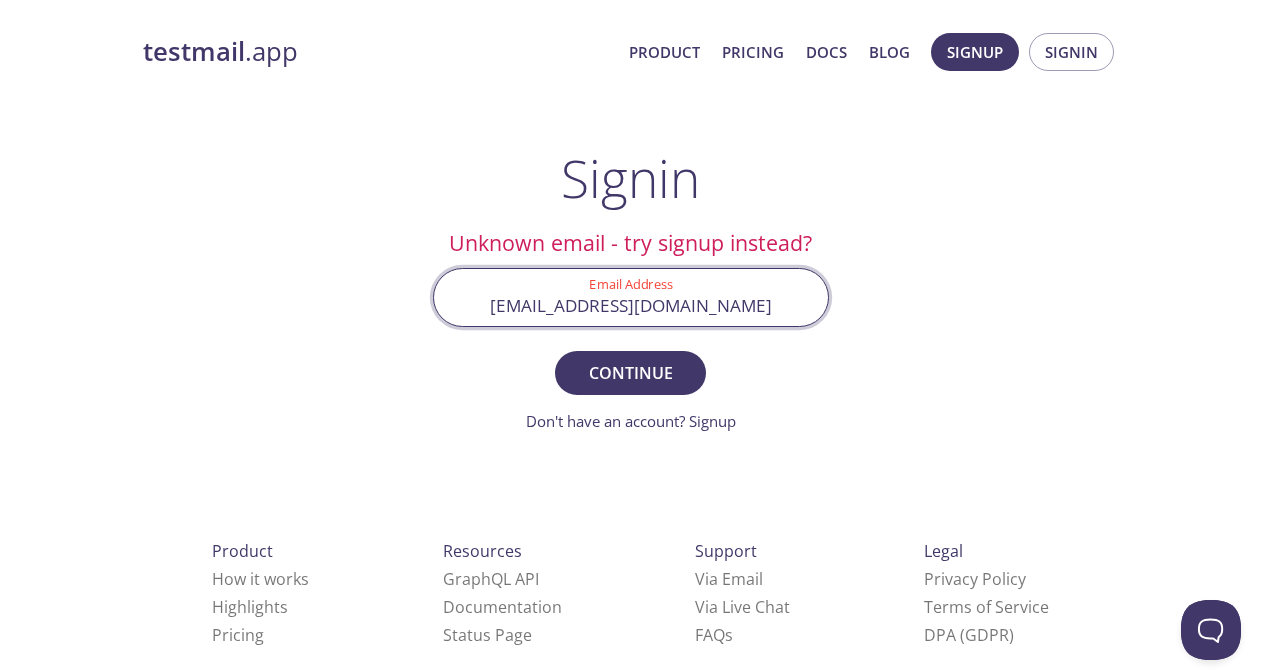drag, startPoint x: 545, startPoint y: 307, endPoint x: 484, endPoint y: 312, distance: 61.204575 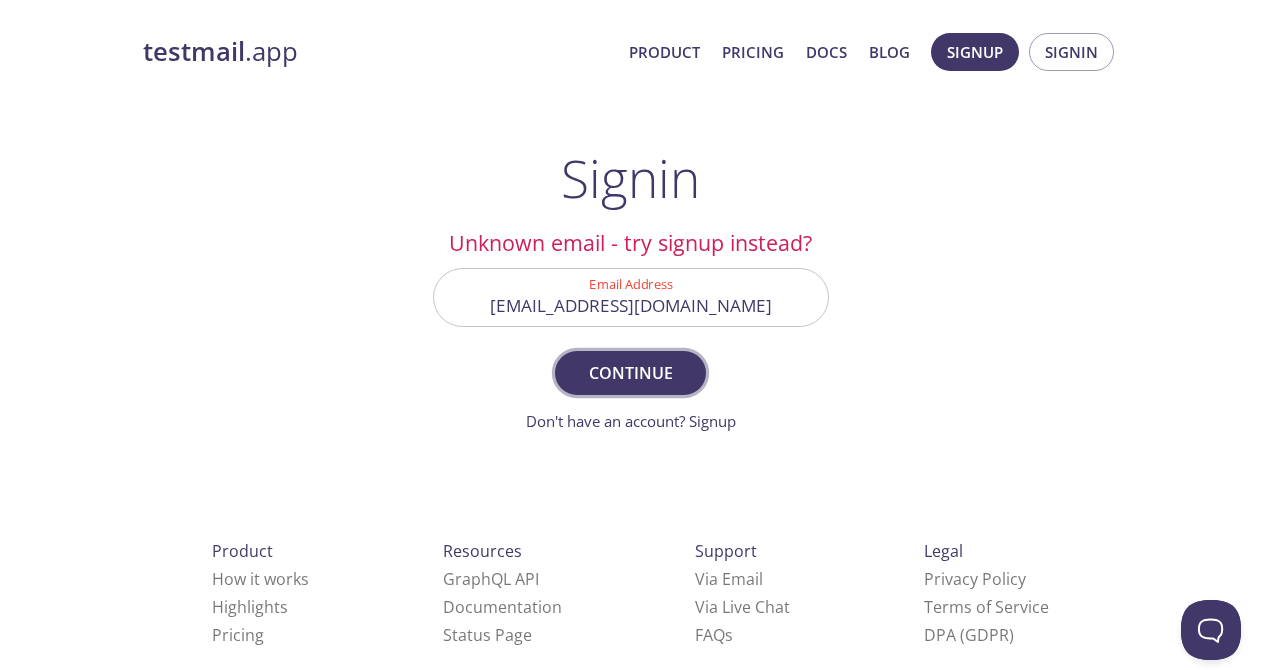 click on "Continue" at bounding box center [630, 373] 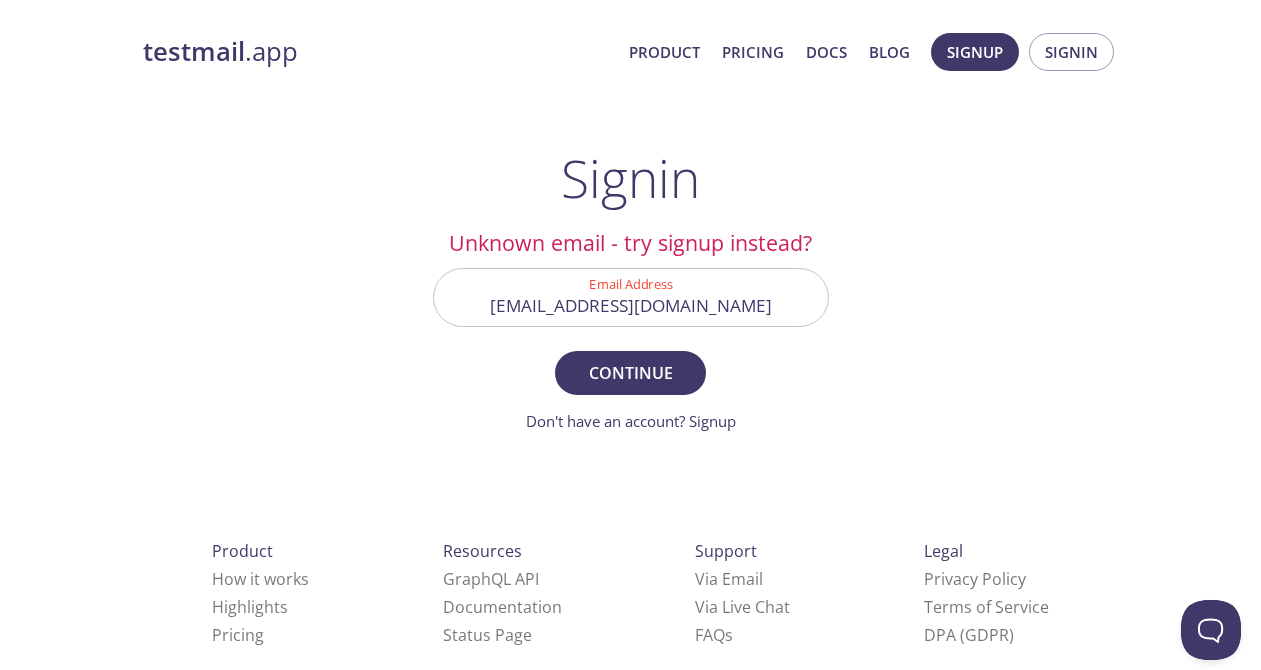 click on "bd5e8s@inbox.testmail.app" at bounding box center [631, 297] 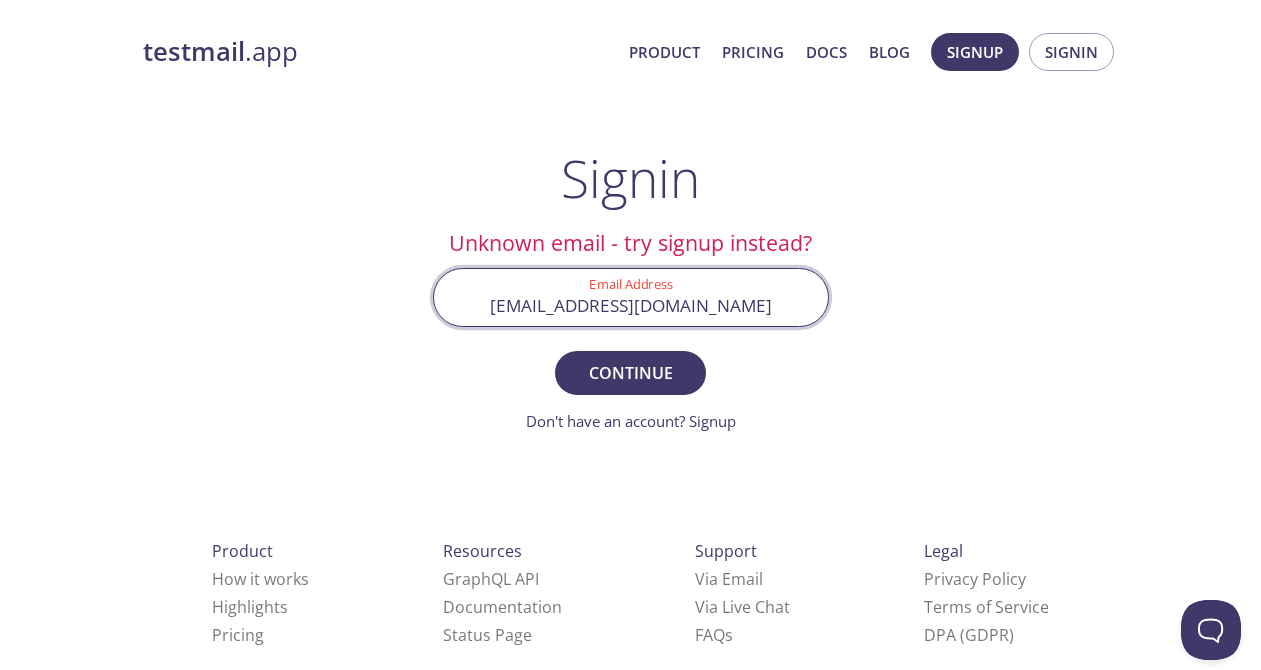 click on "bd5e8s@inbox.testmail.app" at bounding box center [631, 297] 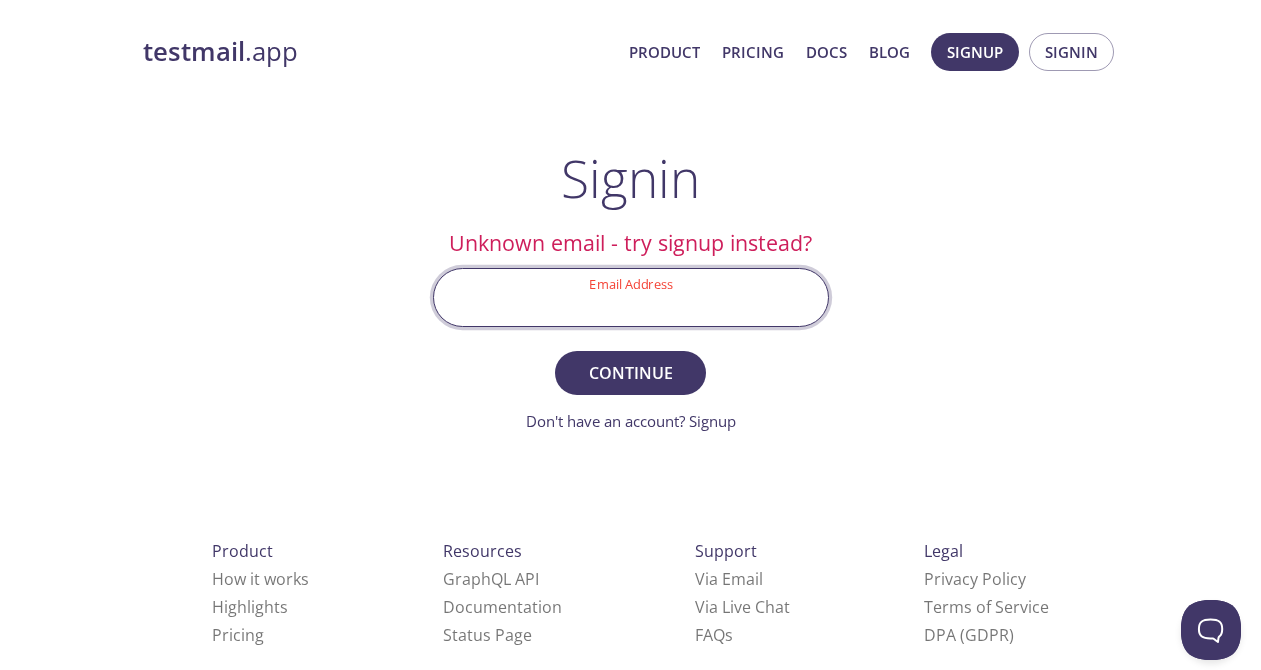 type 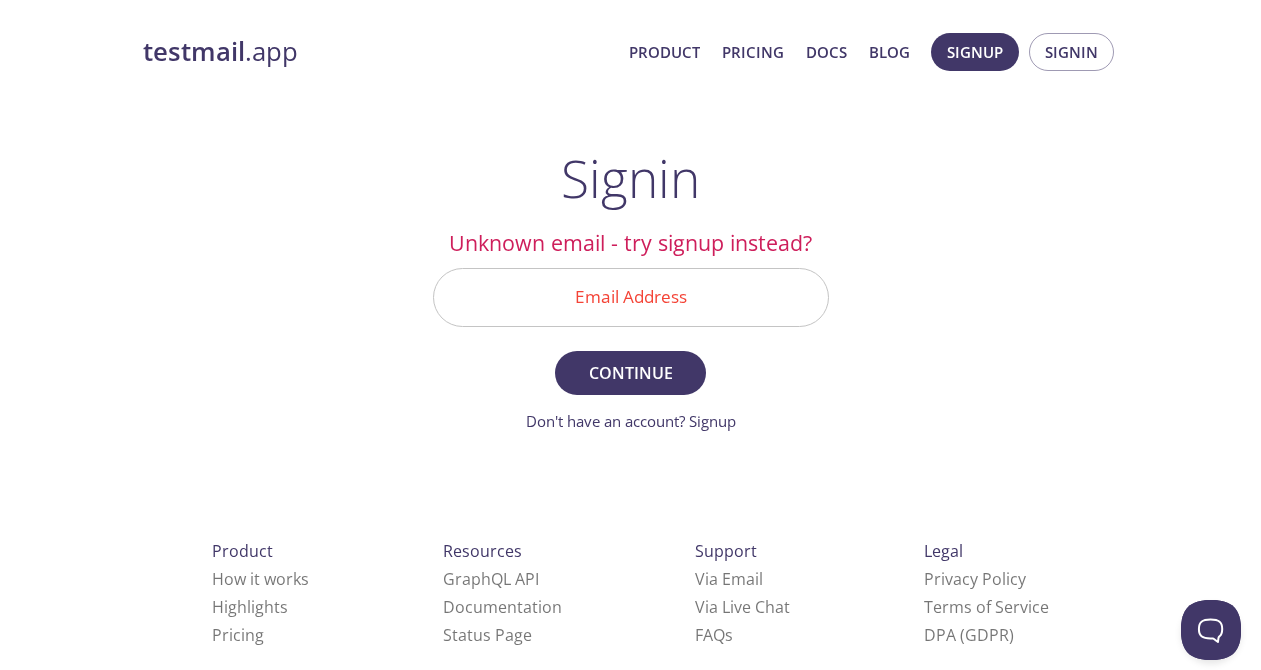 click on "testmail .app Product Pricing Docs Blog Signup Signin Signin Unknown email - try signup instead? Email Address Continue Don't have an account? Signup Check your email inbox Signin Security Code Signin Didn't receive anything? Resend email Product How it works Highlights Pricing Resources GraphQL API Documentation Status Page Support Via Email Via Live Chat FAQ s Legal Privacy Policy Terms of Service DPA (GDPR) © testmail.app Toronto, Canada Who We Are" at bounding box center [631, 437] 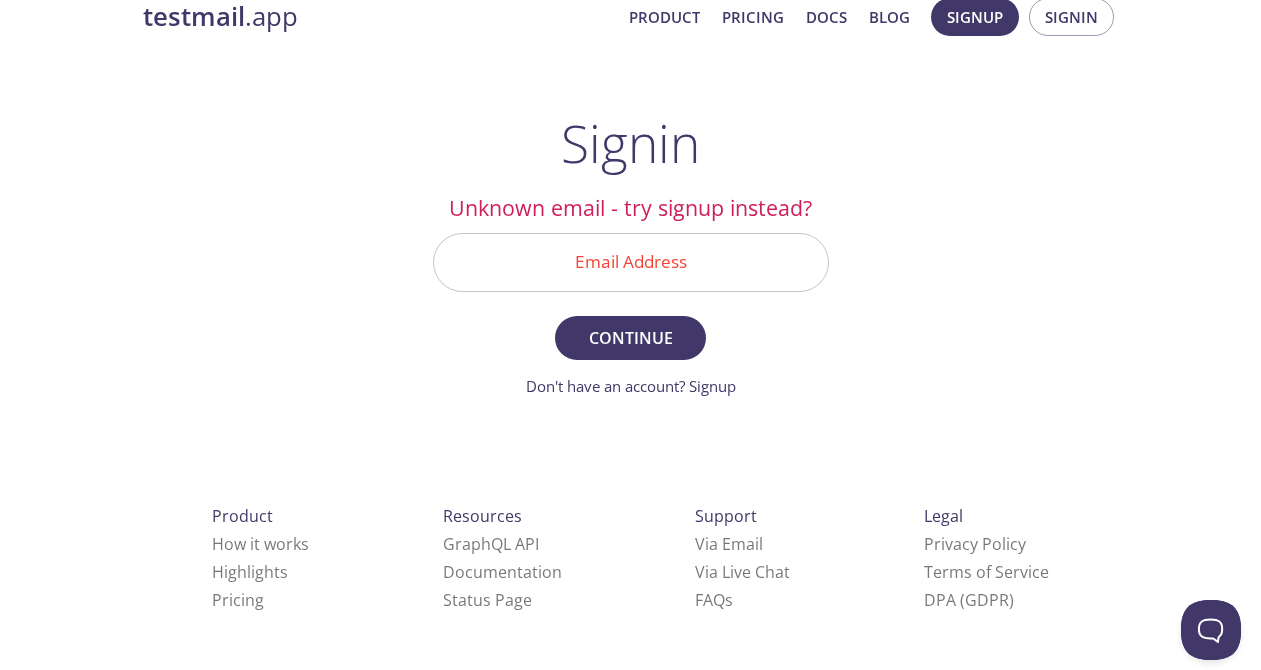 scroll, scrollTop: 0, scrollLeft: 0, axis: both 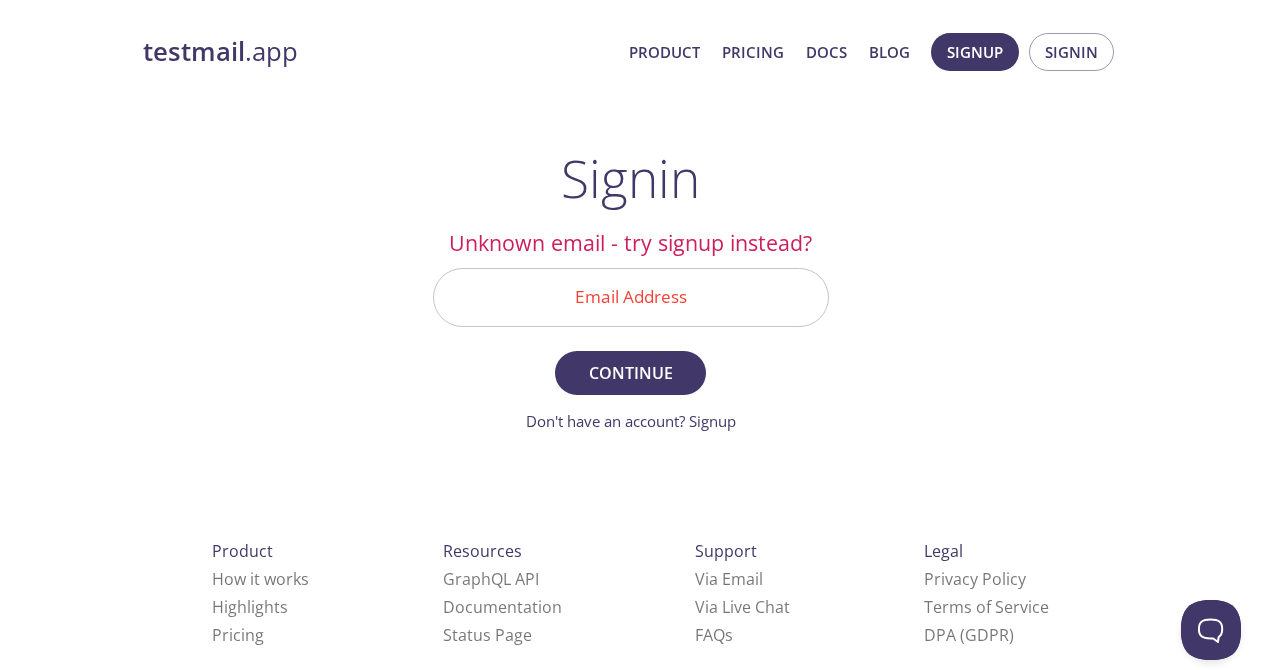 click on "testmail .app Product Pricing Docs Blog Signup Signin Signin Unknown email - try signup instead? Email Address Continue Don't have an account? Signup Check your email inbox Signin Security Code Signin Didn't receive anything? Resend email Product How it works Highlights Pricing Resources GraphQL API Documentation Status Page Support Via Email Via Live Chat FAQ s Legal Privacy Policy Terms of Service DPA (GDPR) © testmail.app Toronto, Canada Who We Are" at bounding box center (631, 437) 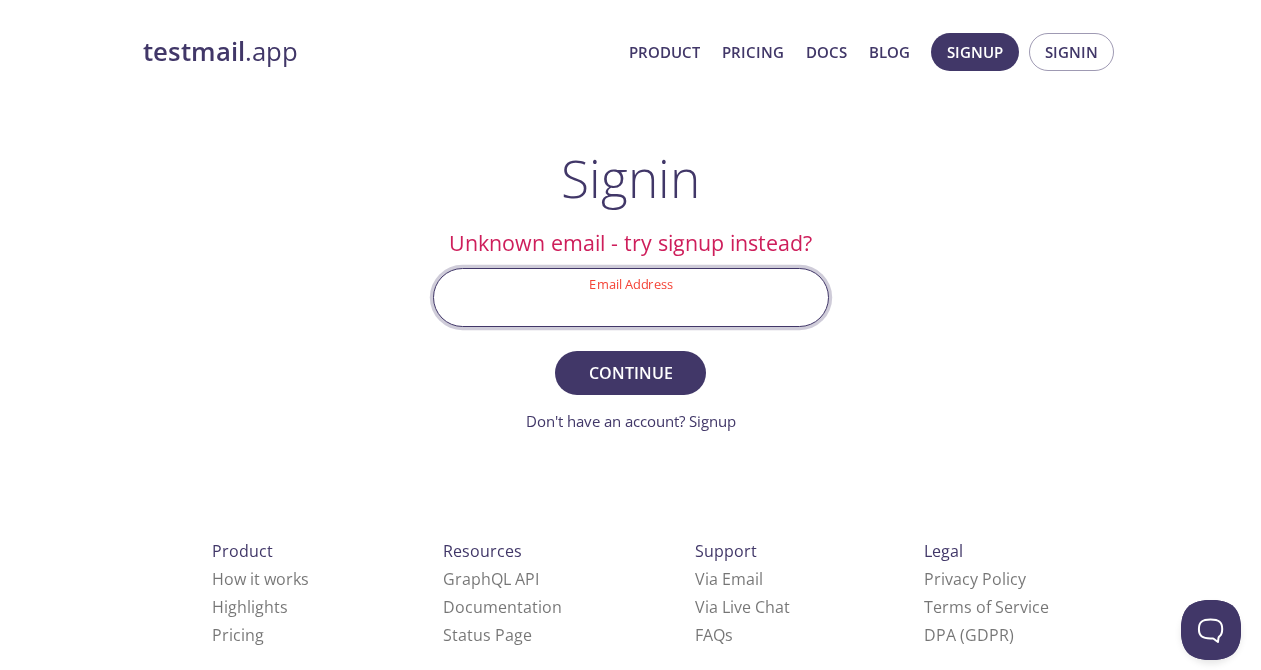 click on "testmail .app Product Pricing Docs Blog Signup Signin Signin Unknown email - try signup instead? Email Address Continue Don't have an account? Signup Check your email inbox Signin Security Code Signin Didn't receive anything? Resend email Product How it works Highlights Pricing Resources GraphQL API Documentation Status Page Support Via Email Via Live Chat FAQ s Legal Privacy Policy Terms of Service DPA (GDPR) © testmail.app Toronto, Canada Who We Are" at bounding box center [631, 437] 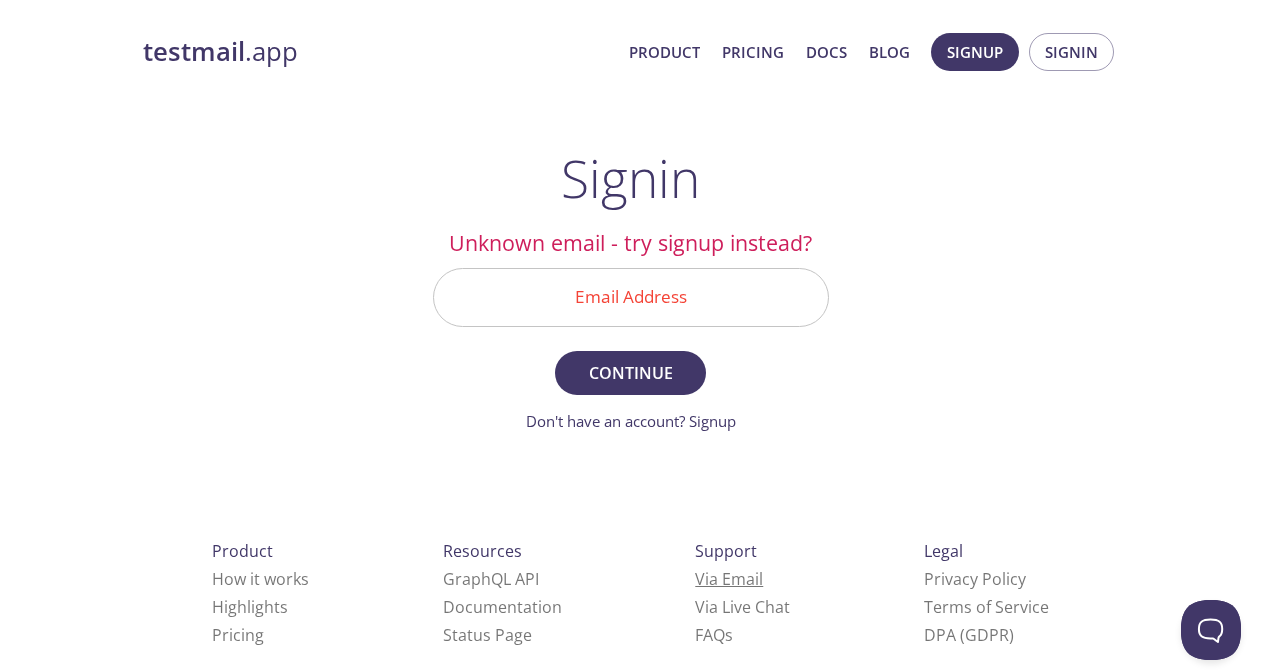 click on "Via Email" at bounding box center (729, 579) 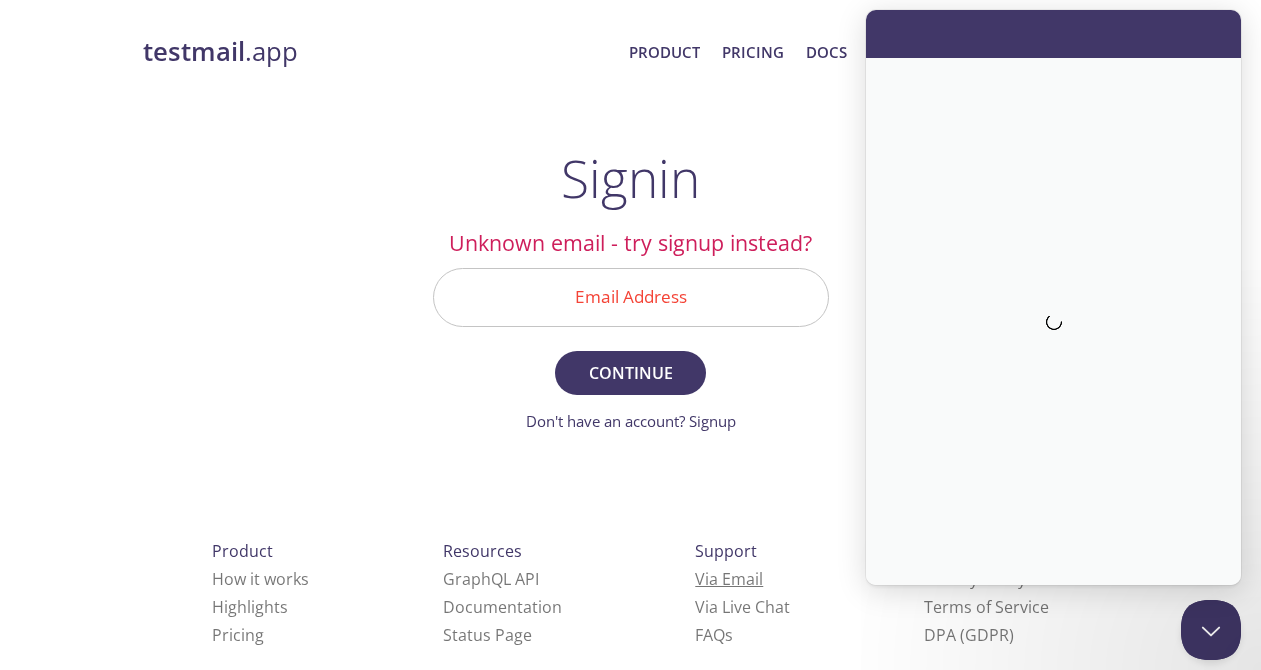 scroll, scrollTop: 0, scrollLeft: 0, axis: both 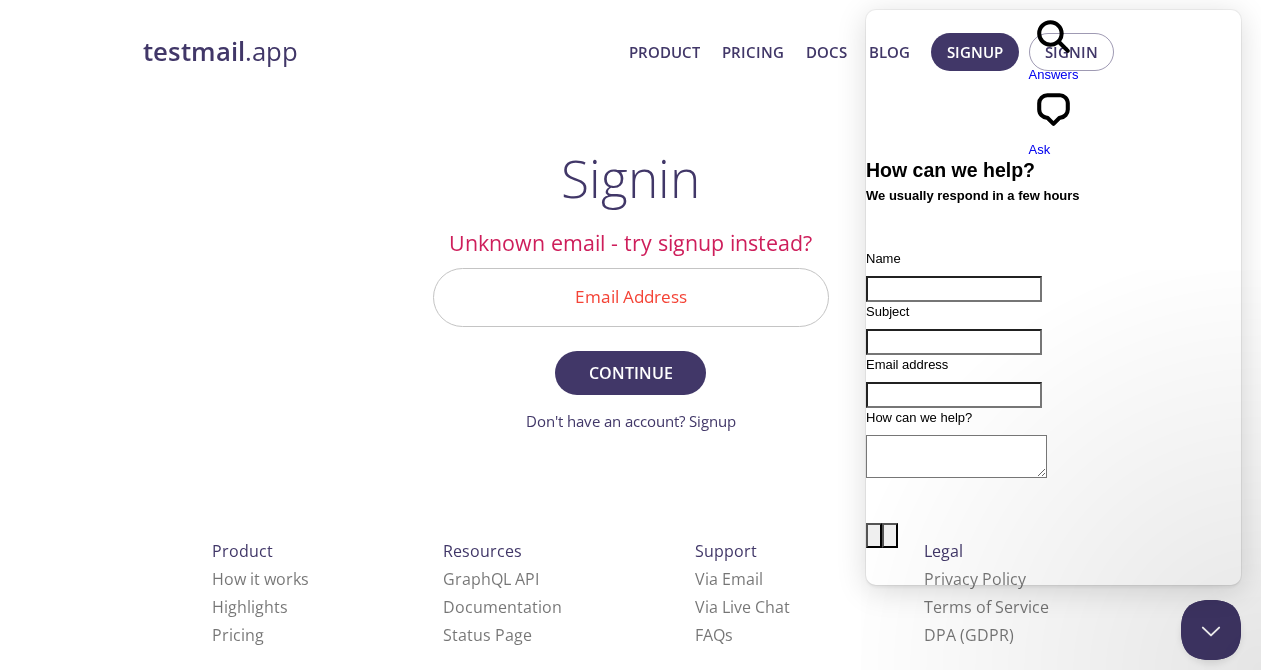 click on "Signin Unknown email - try signup instead? Email Address Continue Don't have an account? Signup Check your email inbox Signin Security Code Signin Didn't receive anything? Resend email" at bounding box center (631, 290) 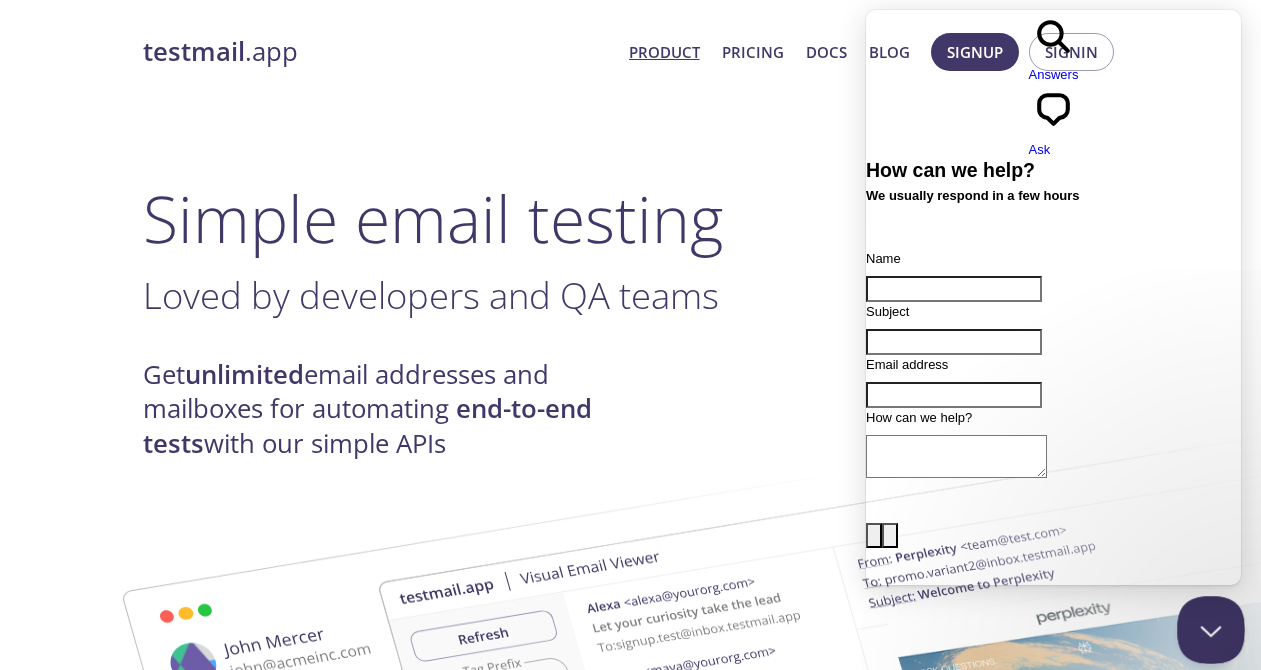 click at bounding box center [1207, 626] 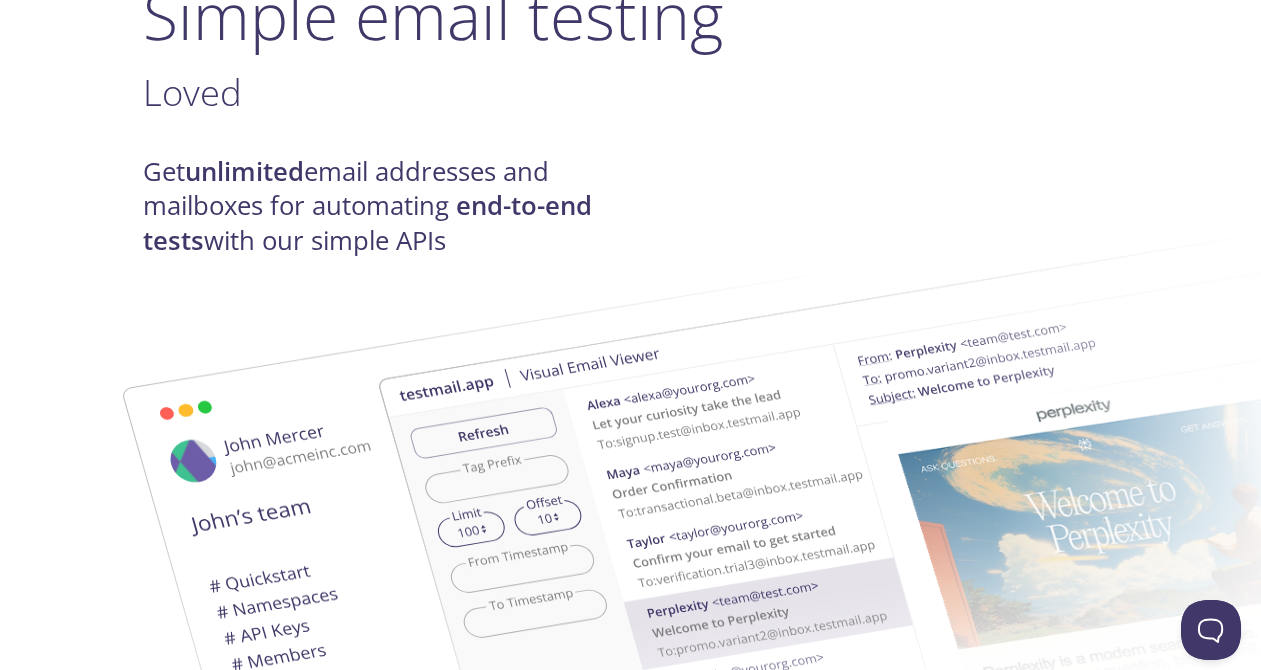 scroll, scrollTop: 0, scrollLeft: 0, axis: both 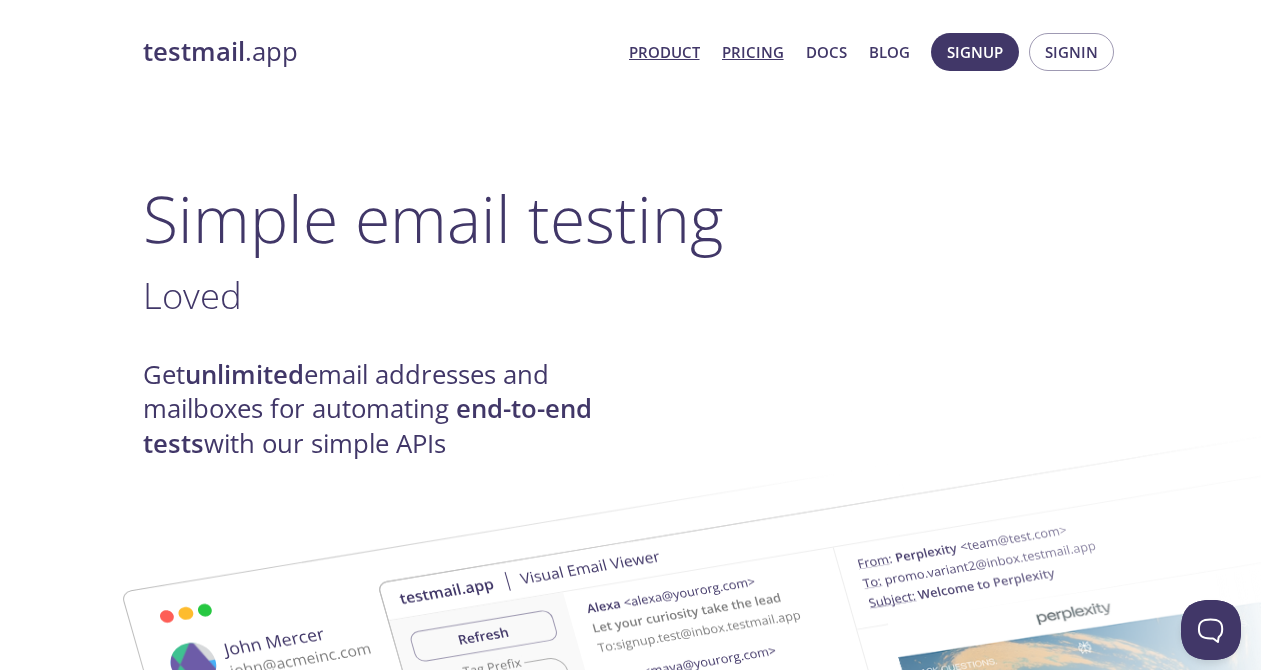 click on "Pricing" at bounding box center (753, 52) 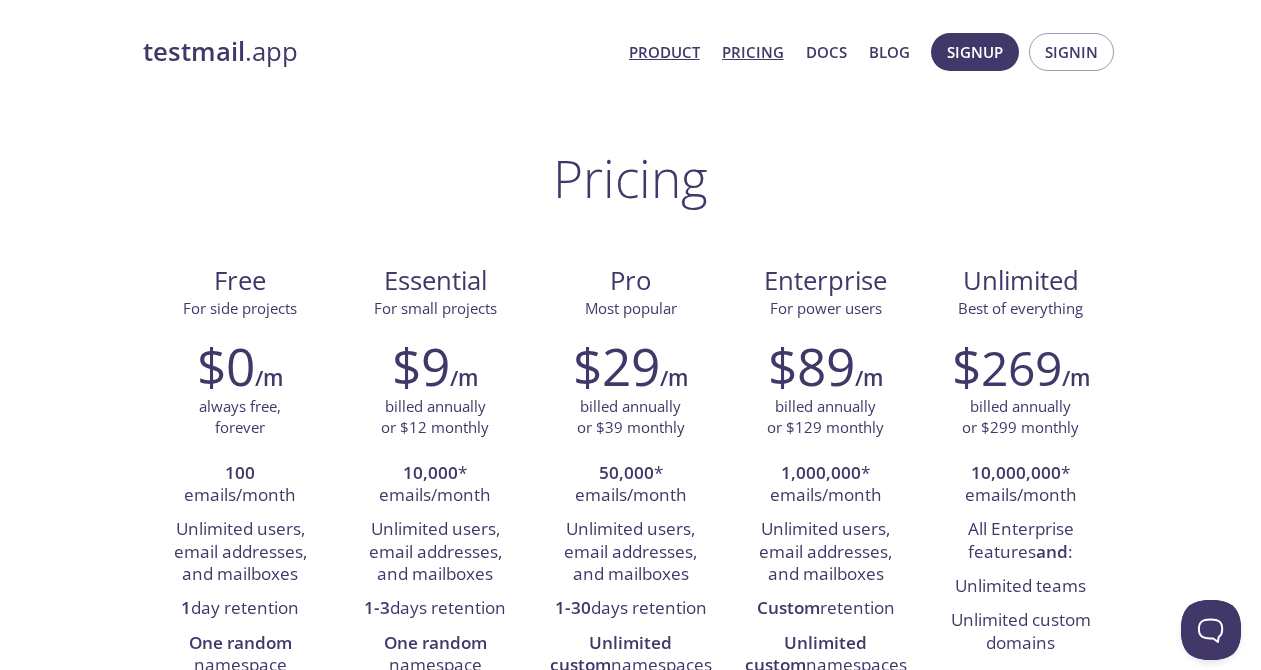 click on "Product" at bounding box center [664, 52] 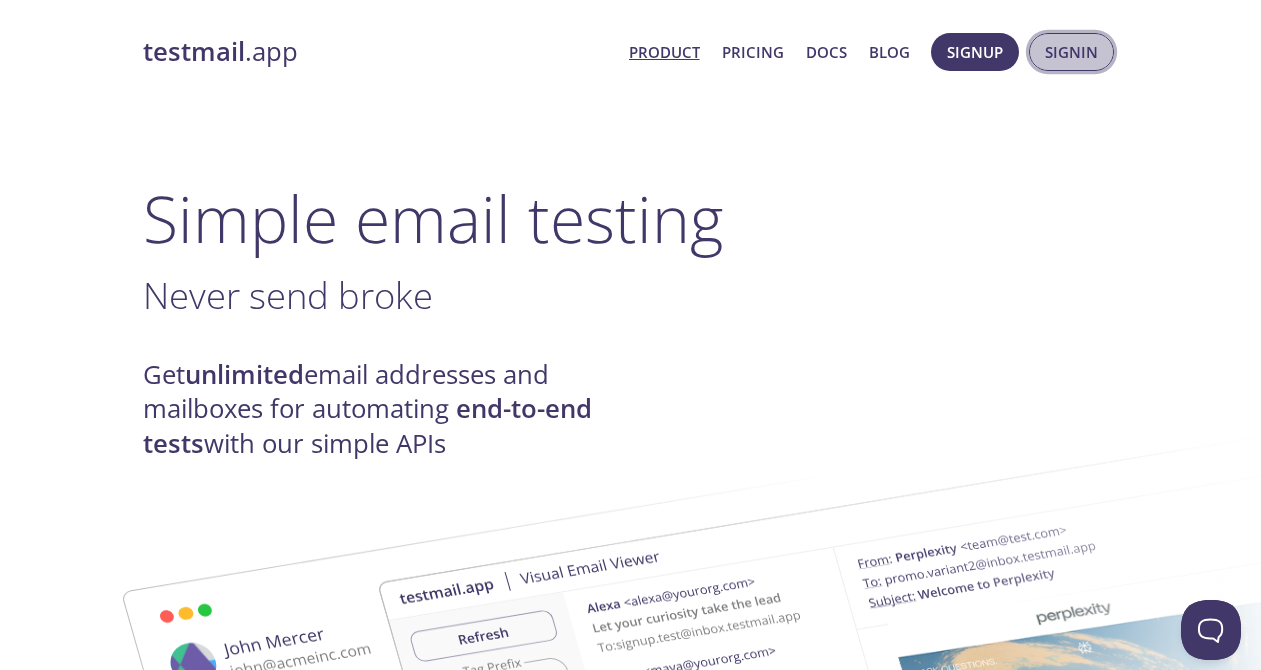 click on "Signin" at bounding box center [1071, 52] 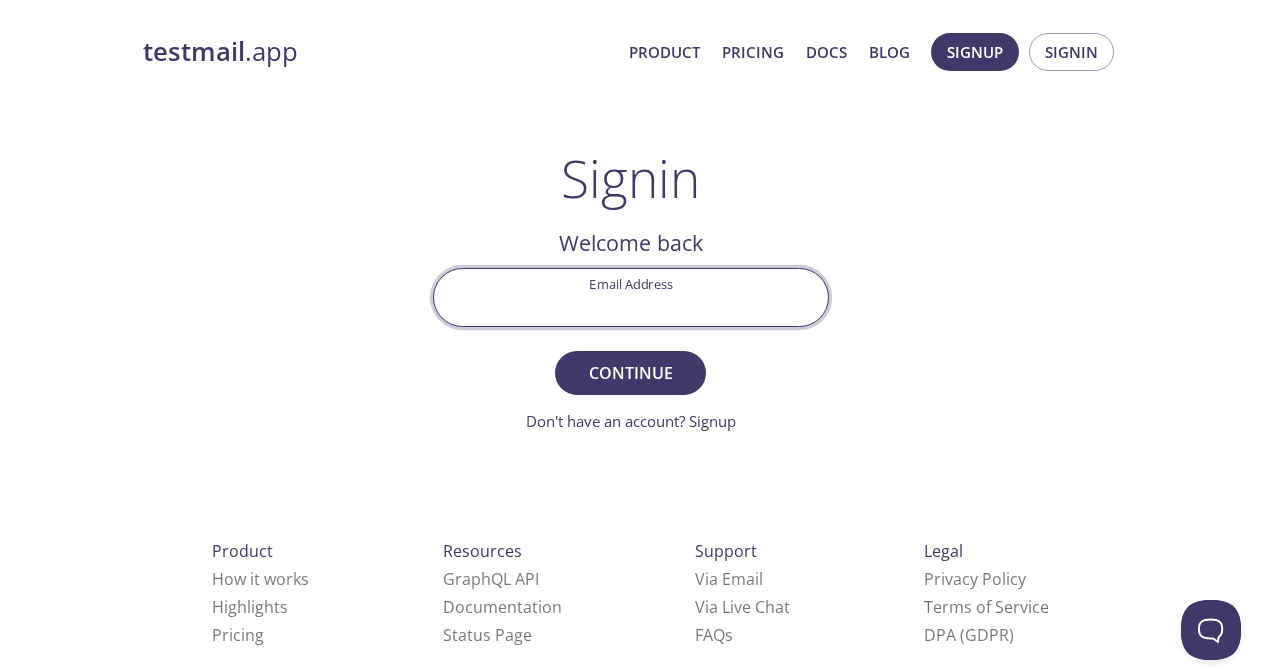 click on "Email Address" at bounding box center (631, 297) 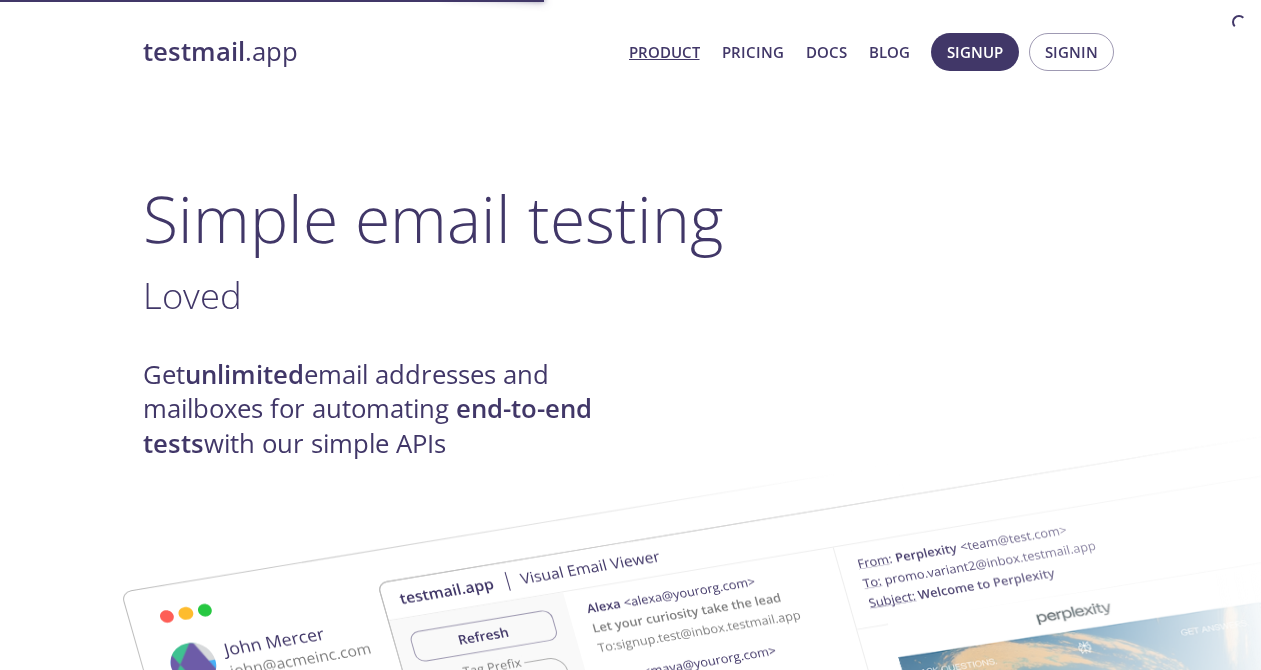 scroll, scrollTop: 0, scrollLeft: 0, axis: both 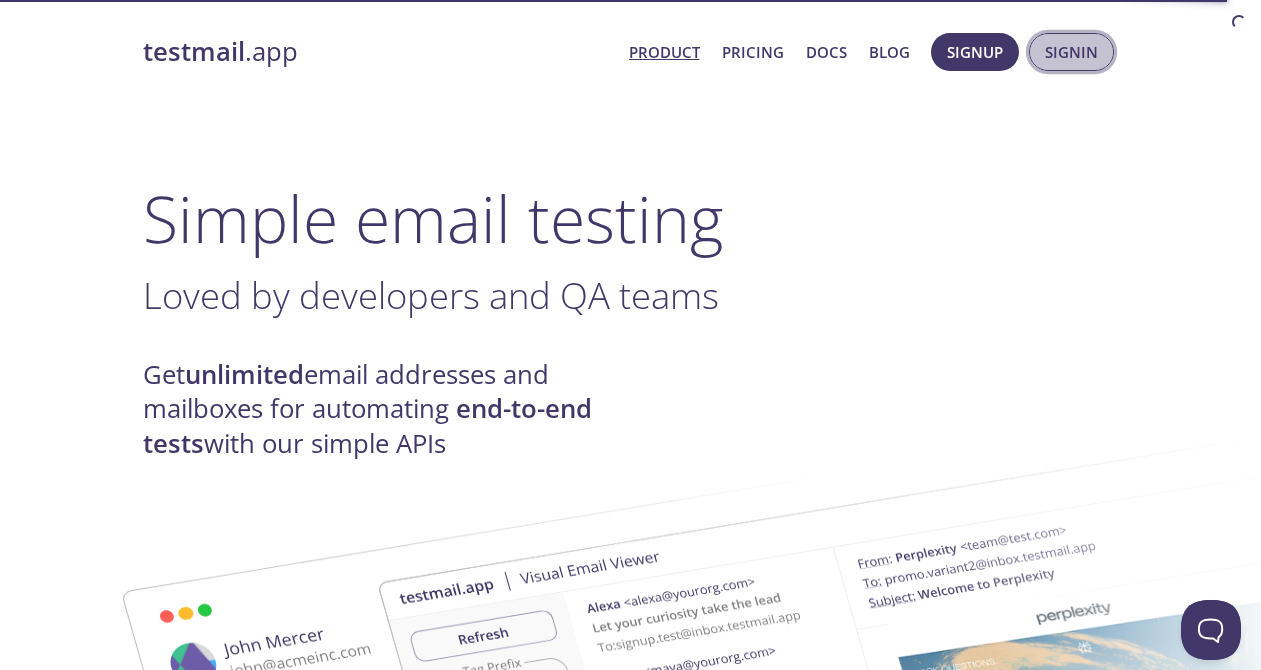 click on "Signin" at bounding box center [1071, 52] 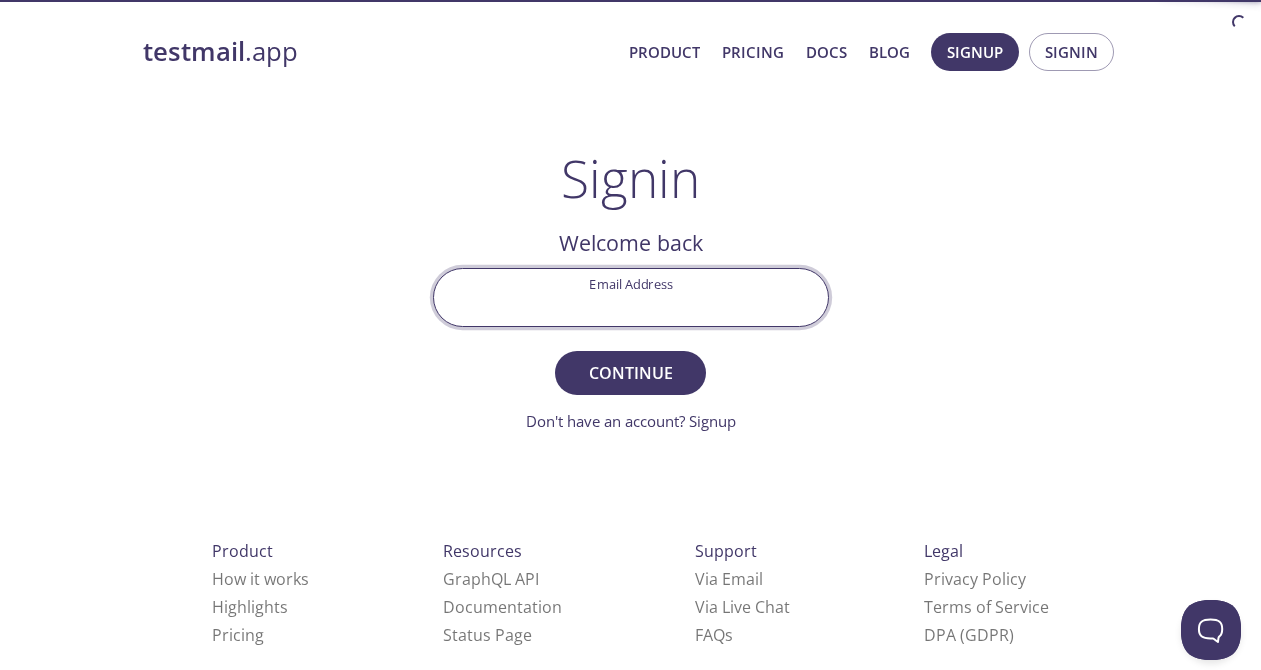 click on "Email Address" at bounding box center (631, 297) 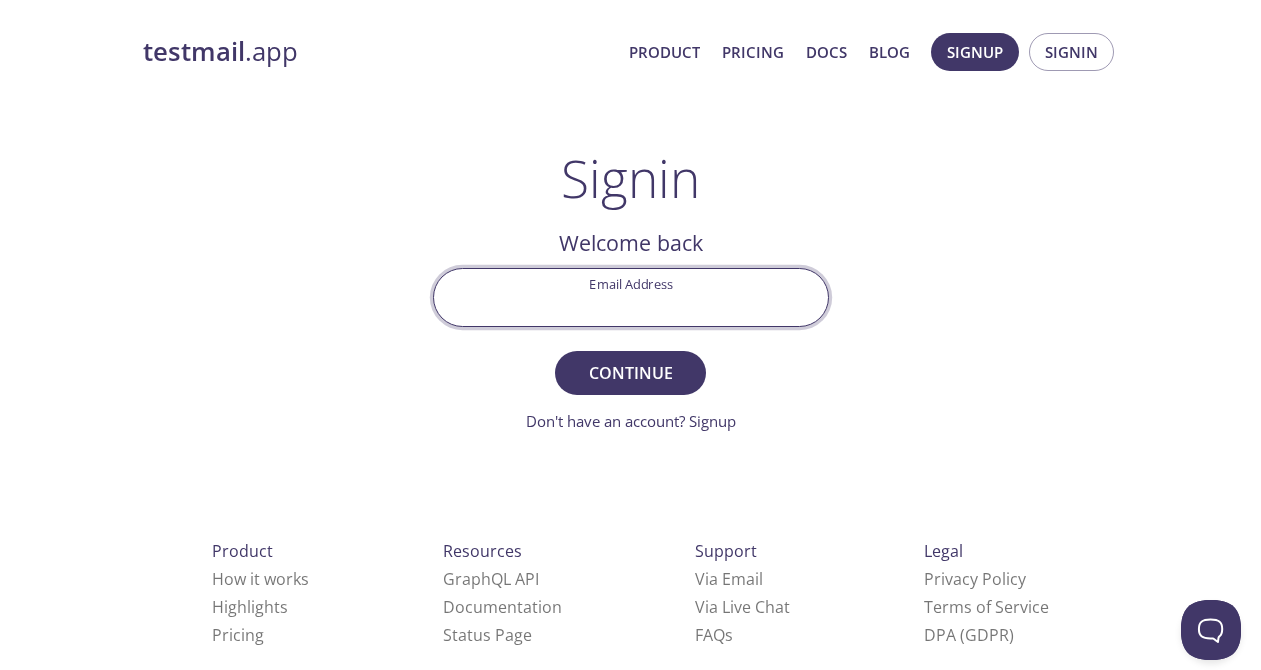 paste on "bd5e8s@inbox" 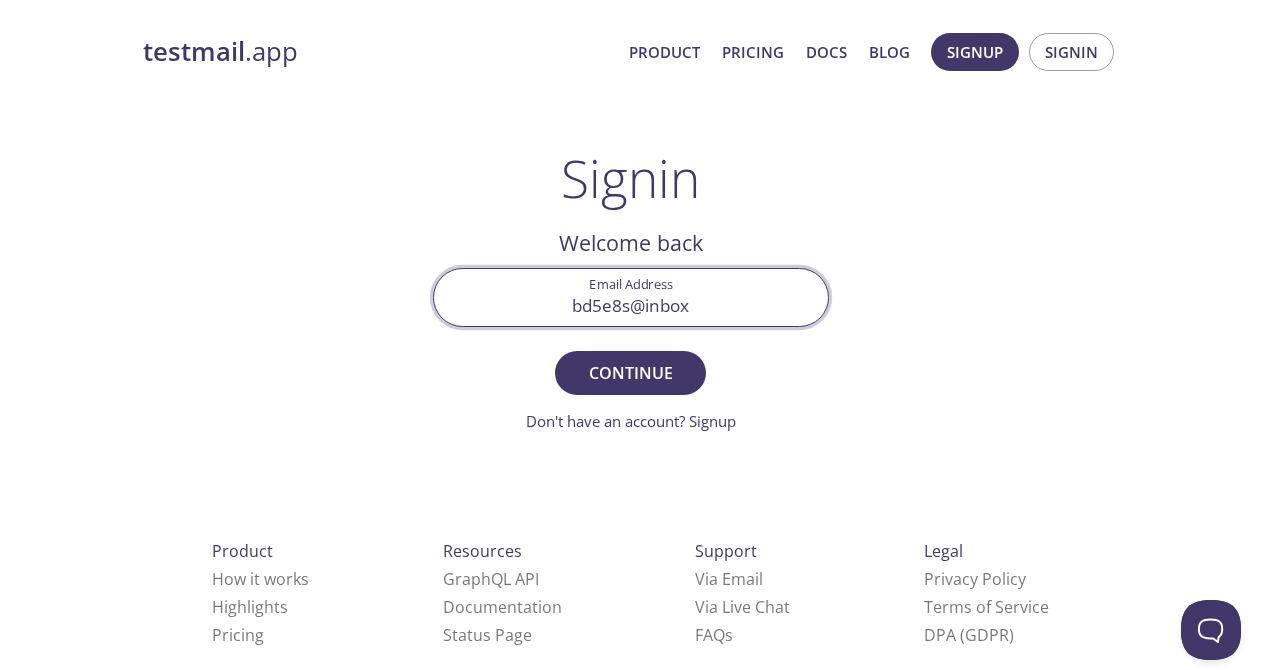 type on "bd5e8s@inbox" 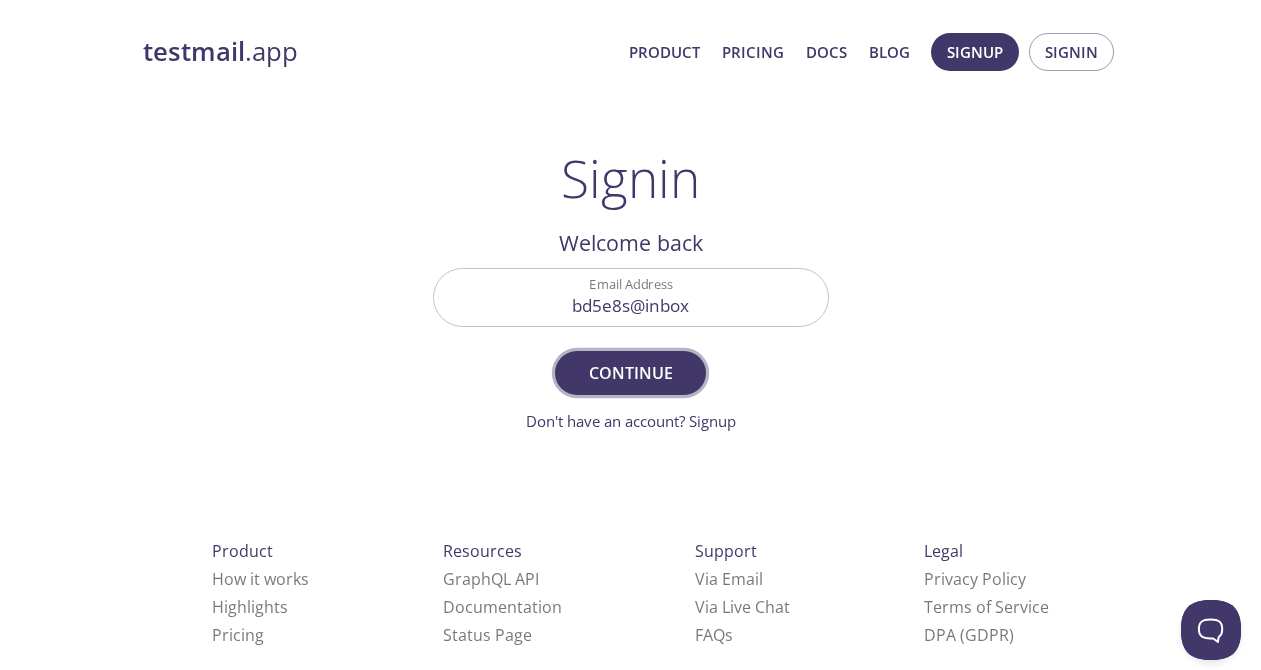 click on "Continue" at bounding box center [630, 373] 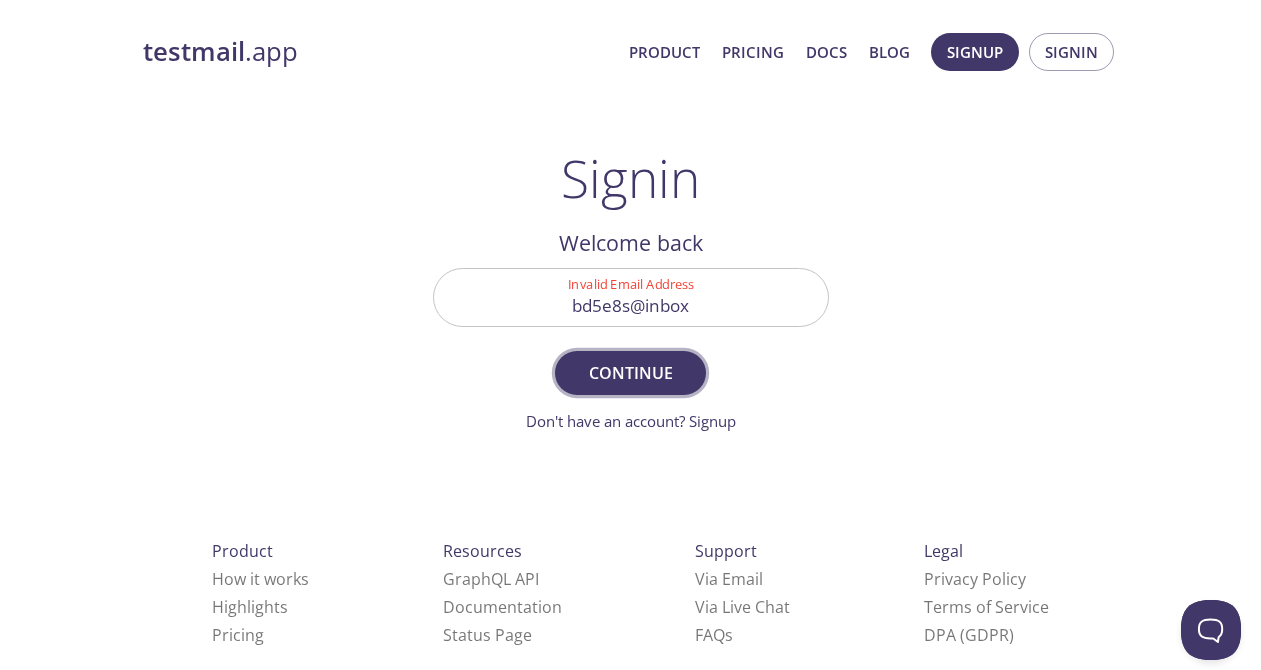 click on "Continue" at bounding box center (630, 373) 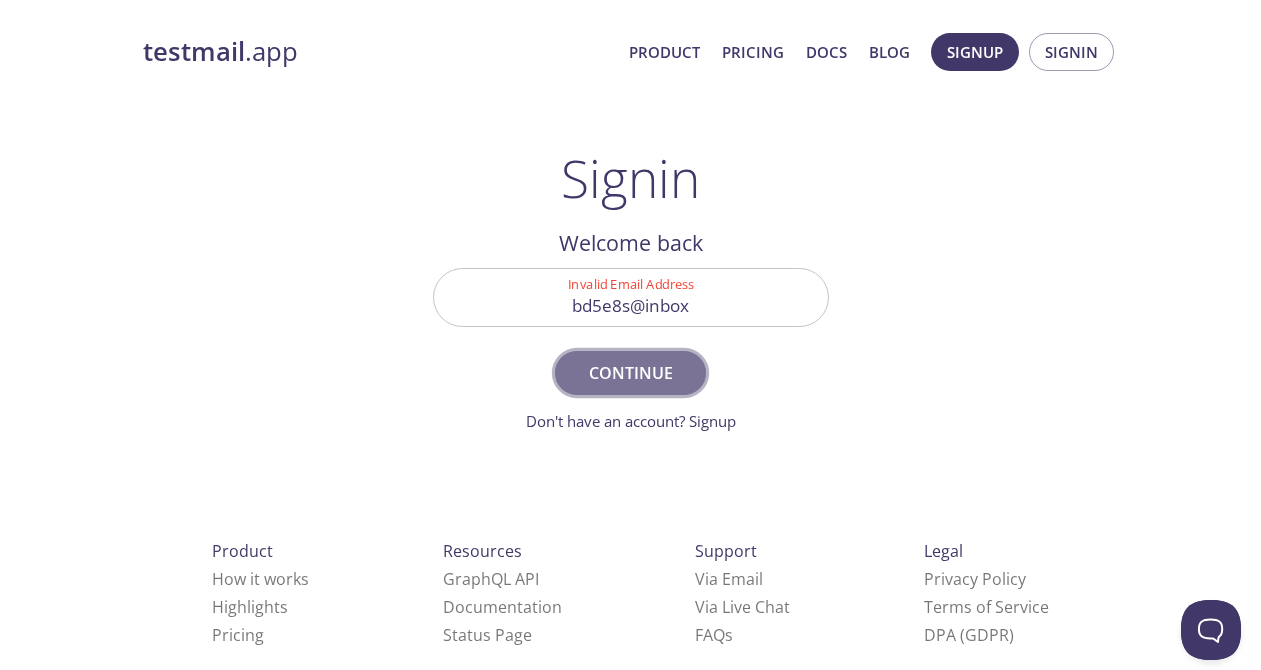 click on "Continue" at bounding box center (630, 373) 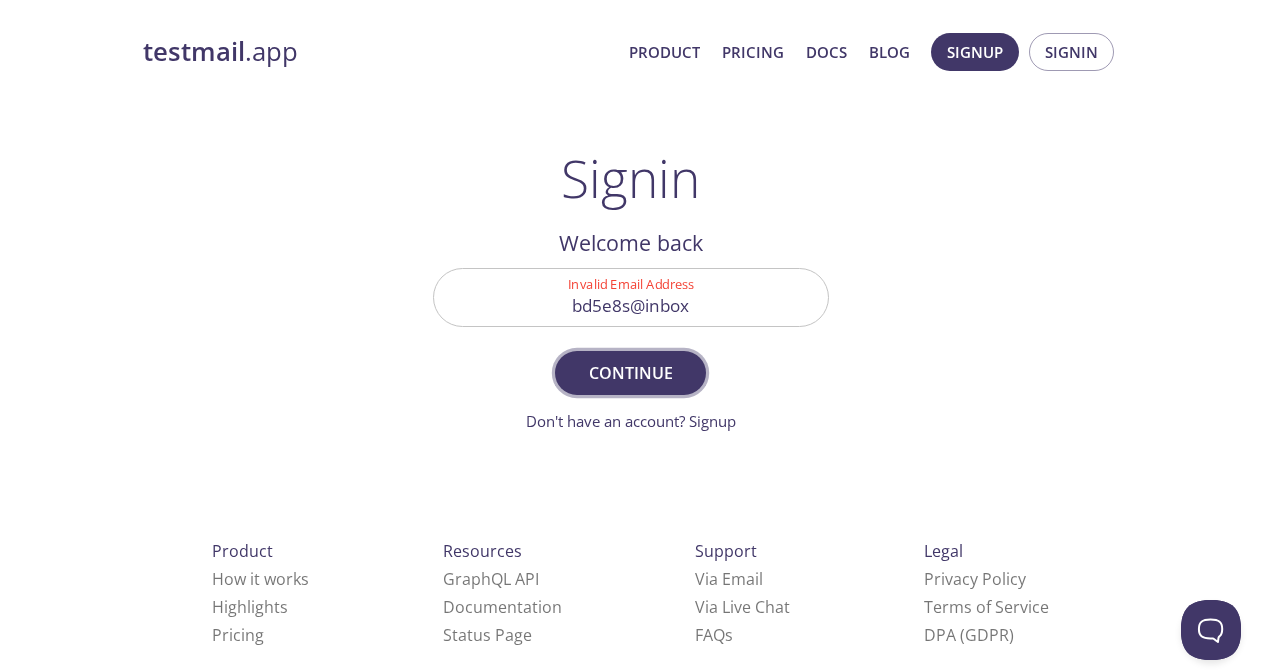click on "Continue" at bounding box center [630, 373] 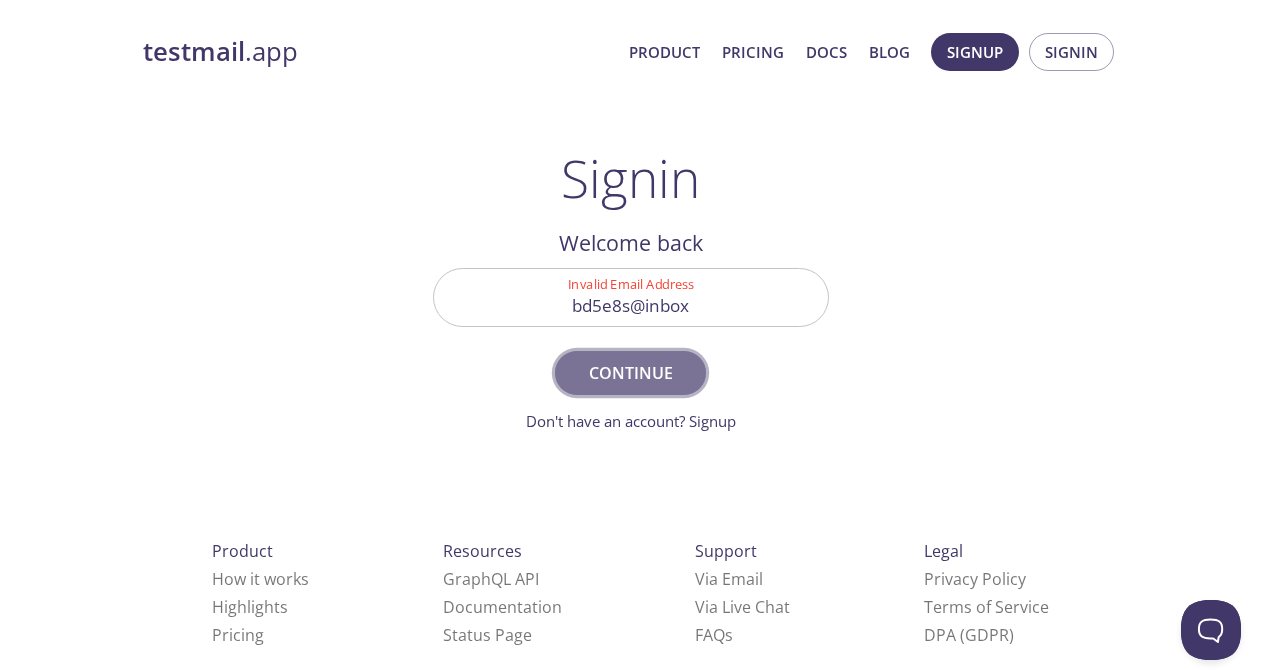click on "Continue" at bounding box center (630, 373) 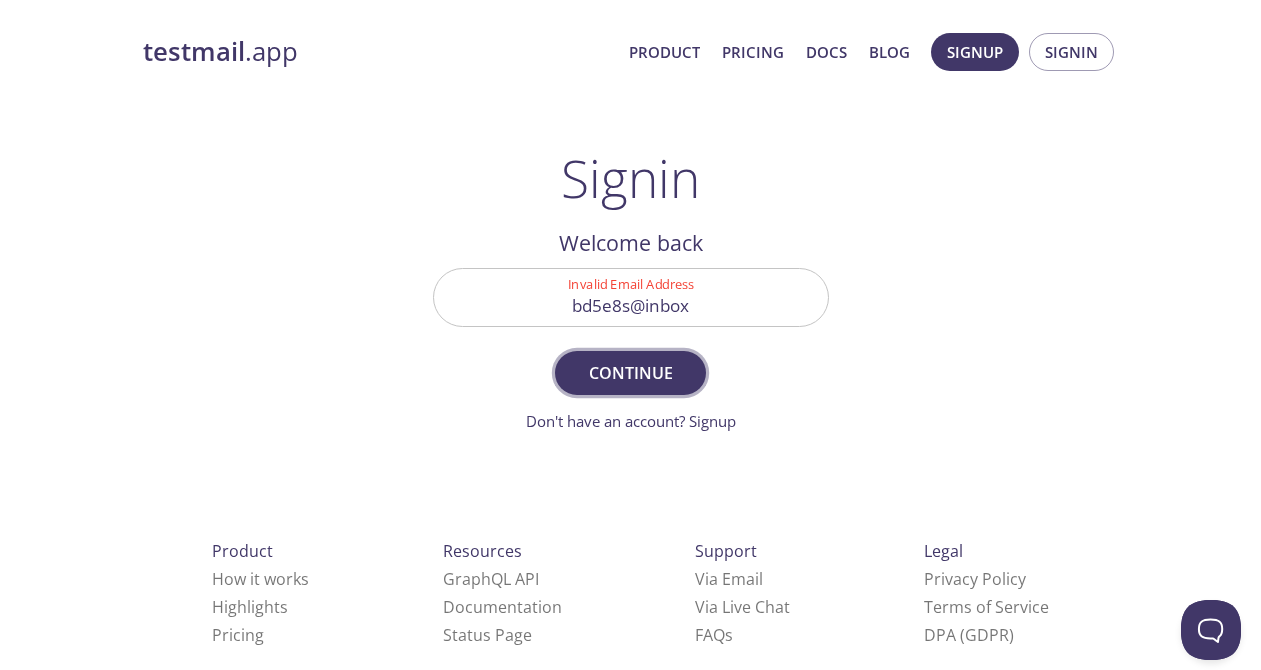 click on "Continue" at bounding box center [630, 373] 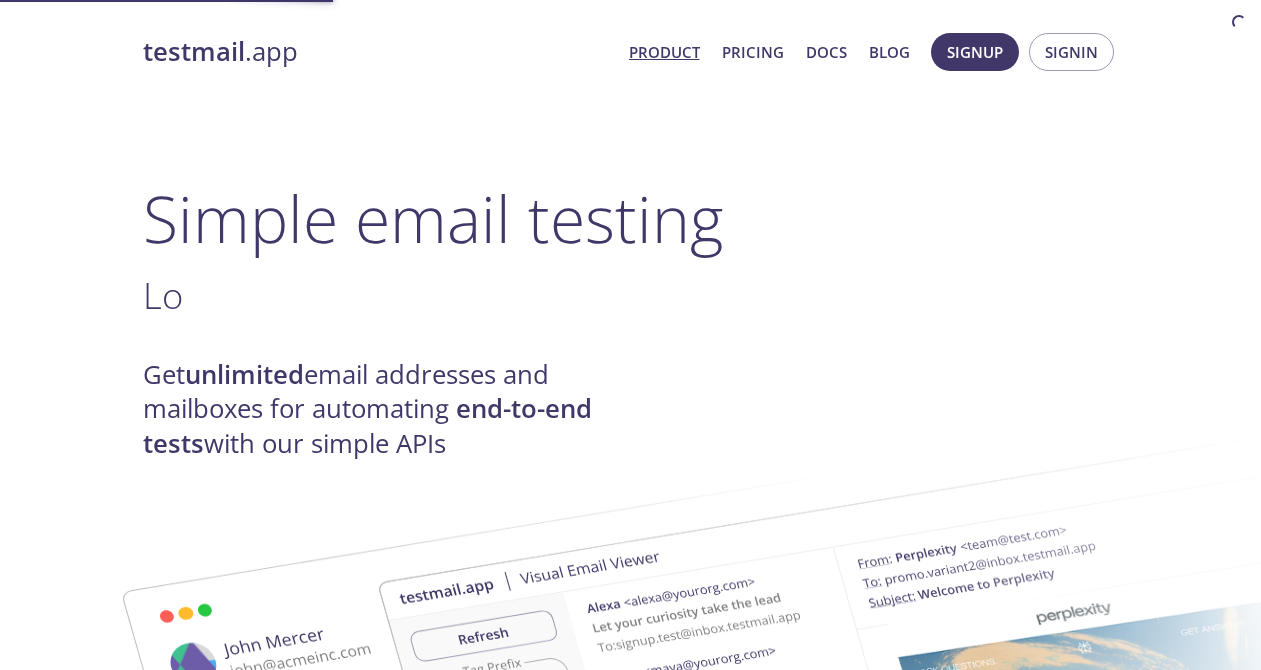 scroll, scrollTop: 0, scrollLeft: 0, axis: both 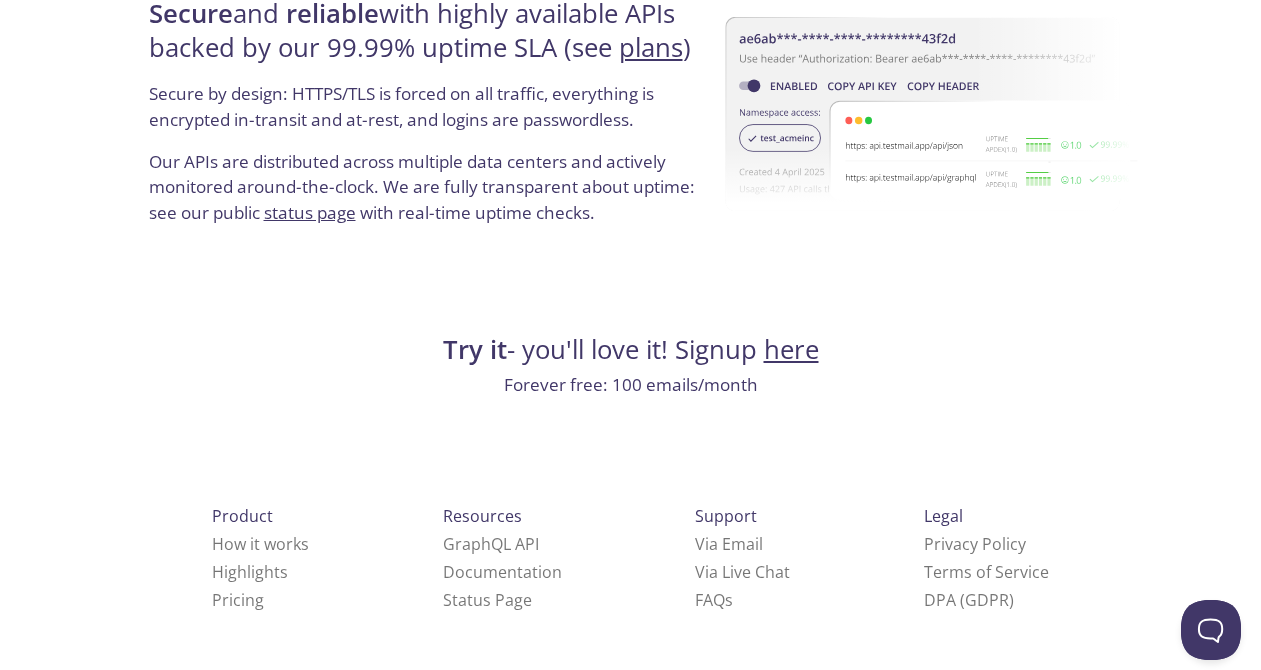 click on "Forever free: 100 emails/month" at bounding box center [631, 385] 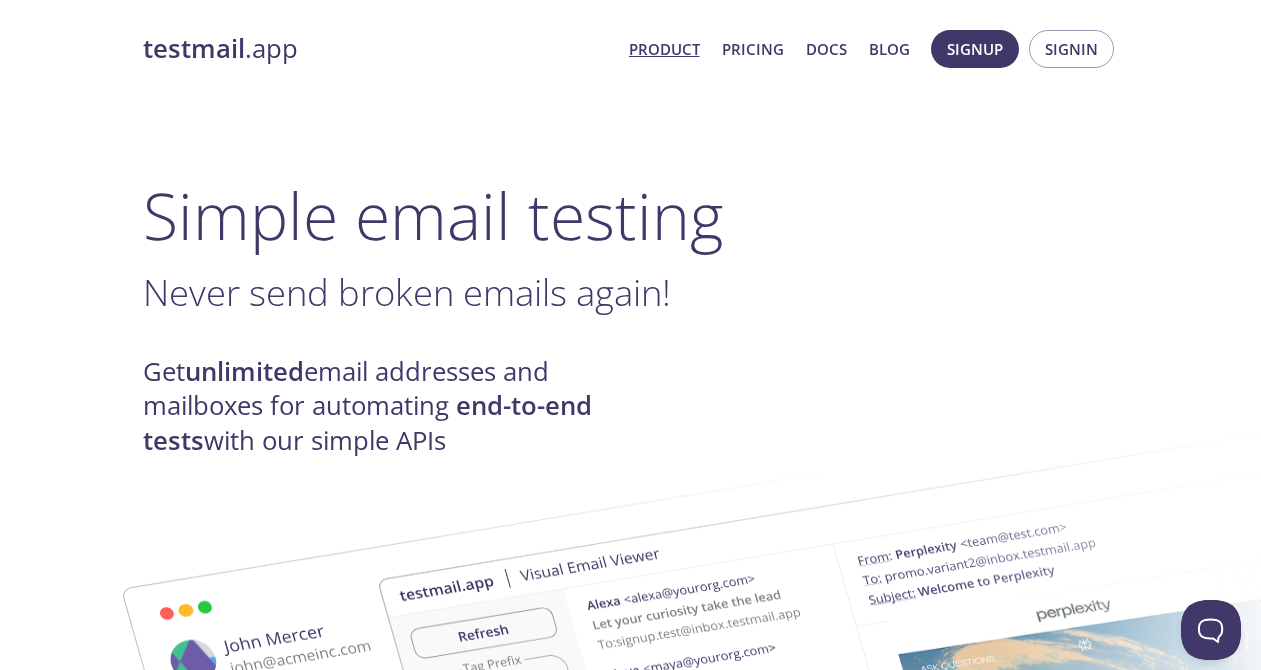 scroll, scrollTop: 0, scrollLeft: 0, axis: both 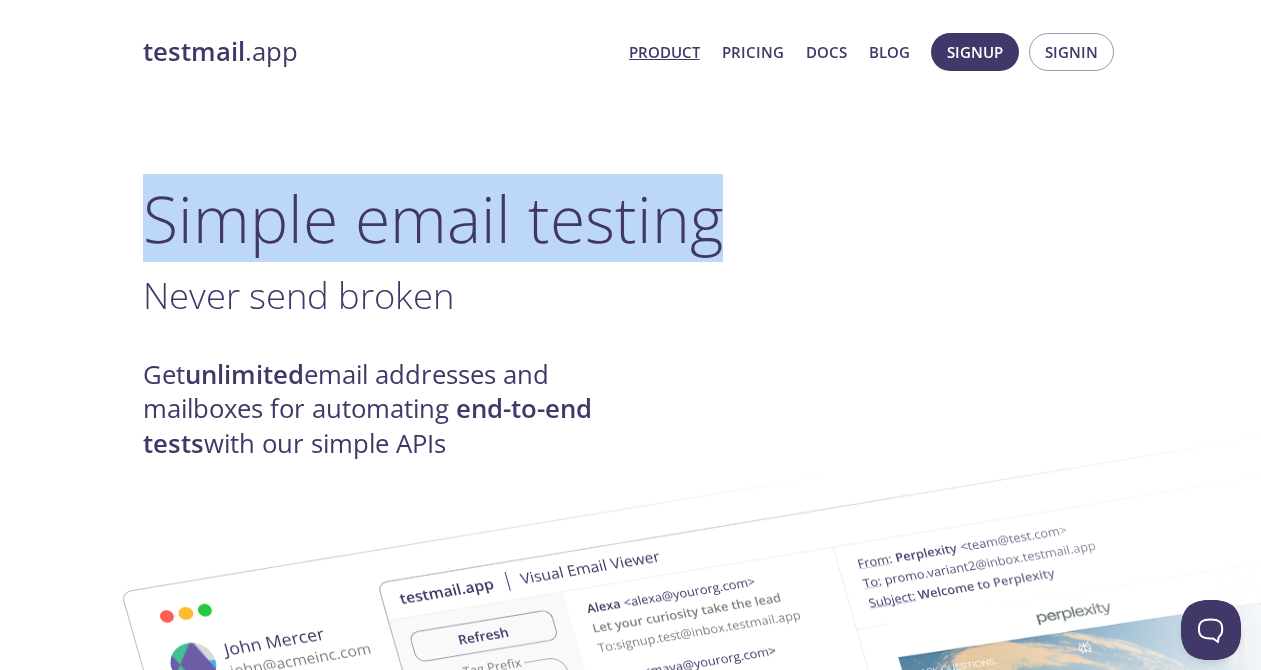 drag, startPoint x: 182, startPoint y: 212, endPoint x: 713, endPoint y: 198, distance: 531.1845 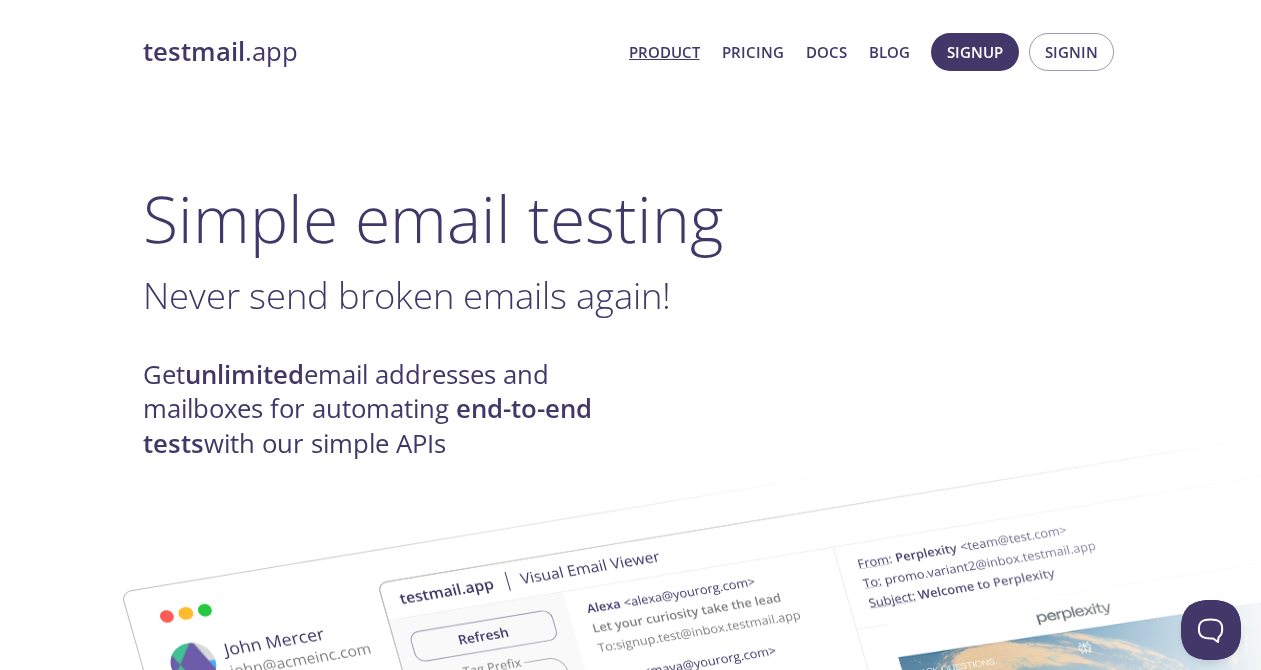 click on "Get  unlimited  email addresses and mailboxes for automating   end-to-end tests  with our simple APIs" at bounding box center (387, 409) 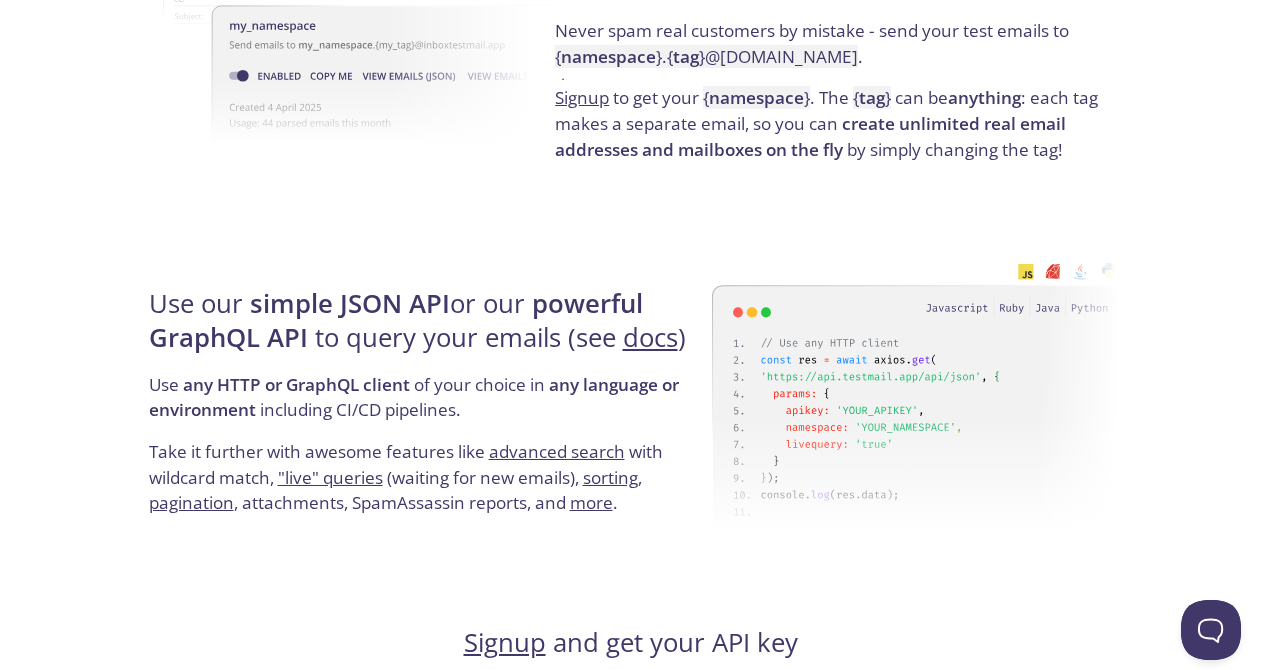 scroll, scrollTop: 1600, scrollLeft: 0, axis: vertical 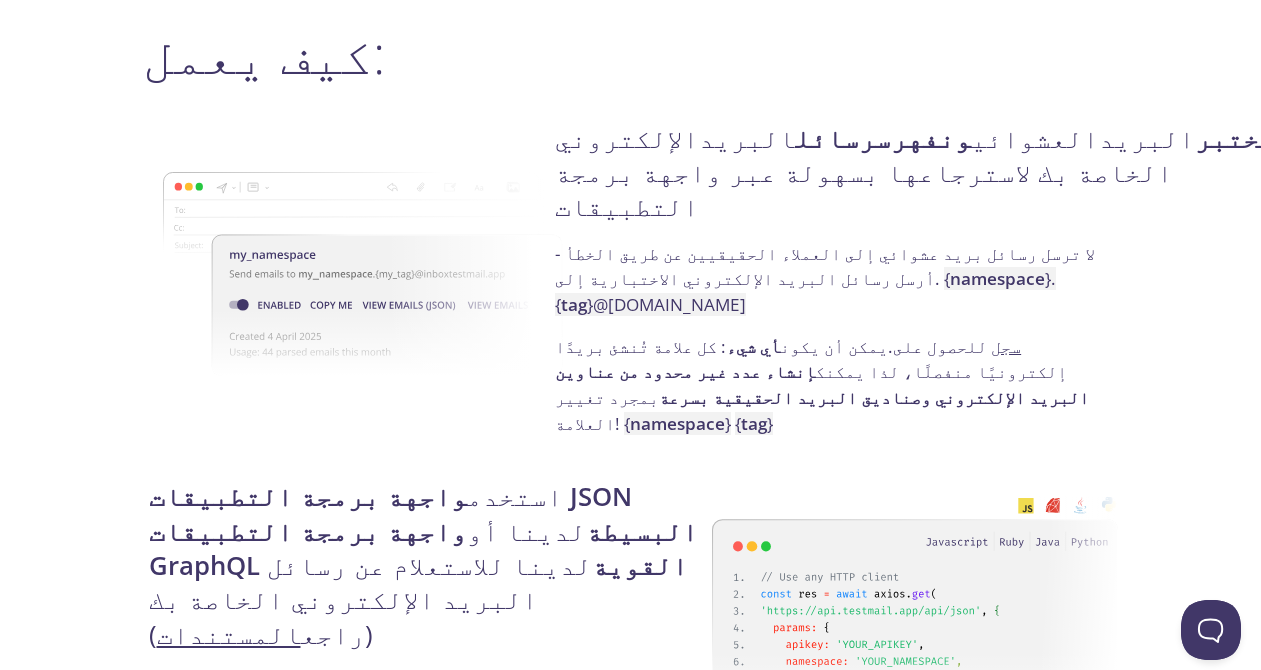 click on "تطبيق testmail  . منتج التسعير المستندات مدونة اشتراك تسجيل الدخول اختبار البريد الإلكتروني البسيط Never send broken emails again! . احصل على  عناوين بريد إلكتروني وصناديق بريد  غير محدودة لأتمتة  الاختبارات الشاملة  باستخدام واجهات برمجة التطبيقات البسيطة لدينا   مساعدة الفرق في ابدأ    مع خطتنا  المجانية  إلى الأبد لا حاجة لبطاقة ائتمان كيف يعمل: نستقبل  ونحلل  ونختبر  البريد  العشوائي  ونفهرس  رسائل  البريد  الإلكتروني الخاصة بك لاسترجاعها بسهولة عبر واجهة برمجة التطبيقات       .   { namespace } . { tag } @inbox.testmail.app سجل    للحصول على  .  يمكن أن يكون  أي شيء  بمجرد تغيير العلامة!   { namespace }   { tag }" at bounding box center [630, 918] 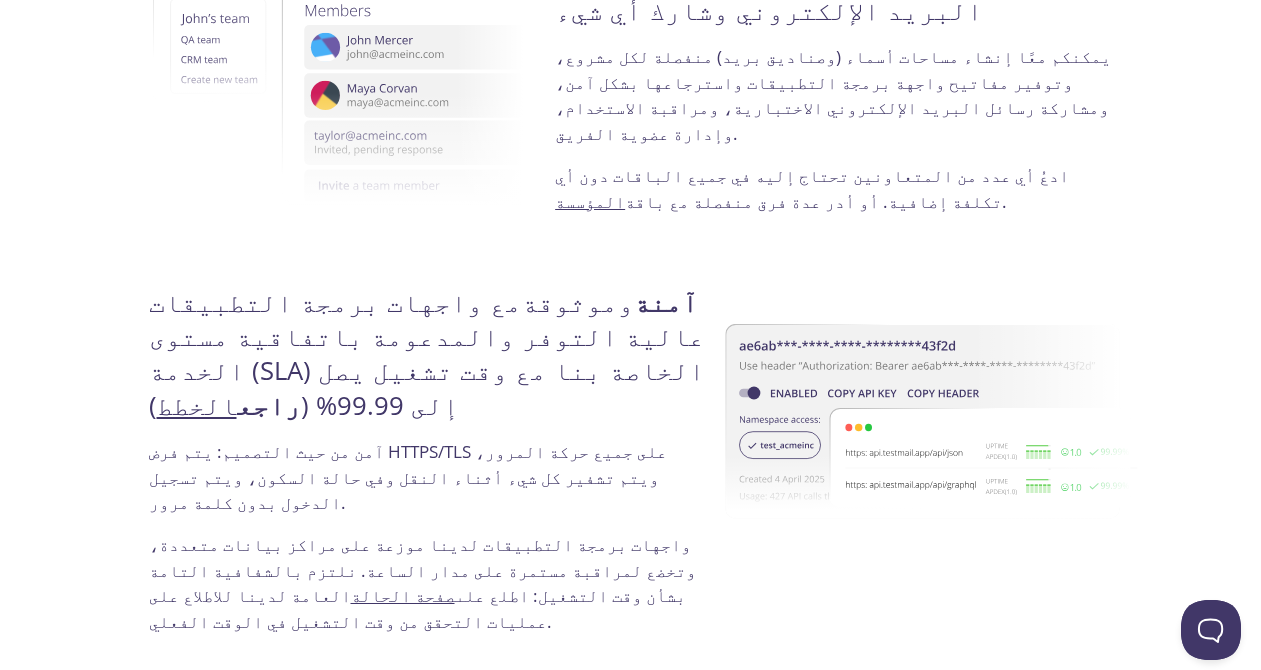scroll, scrollTop: 4164, scrollLeft: 0, axis: vertical 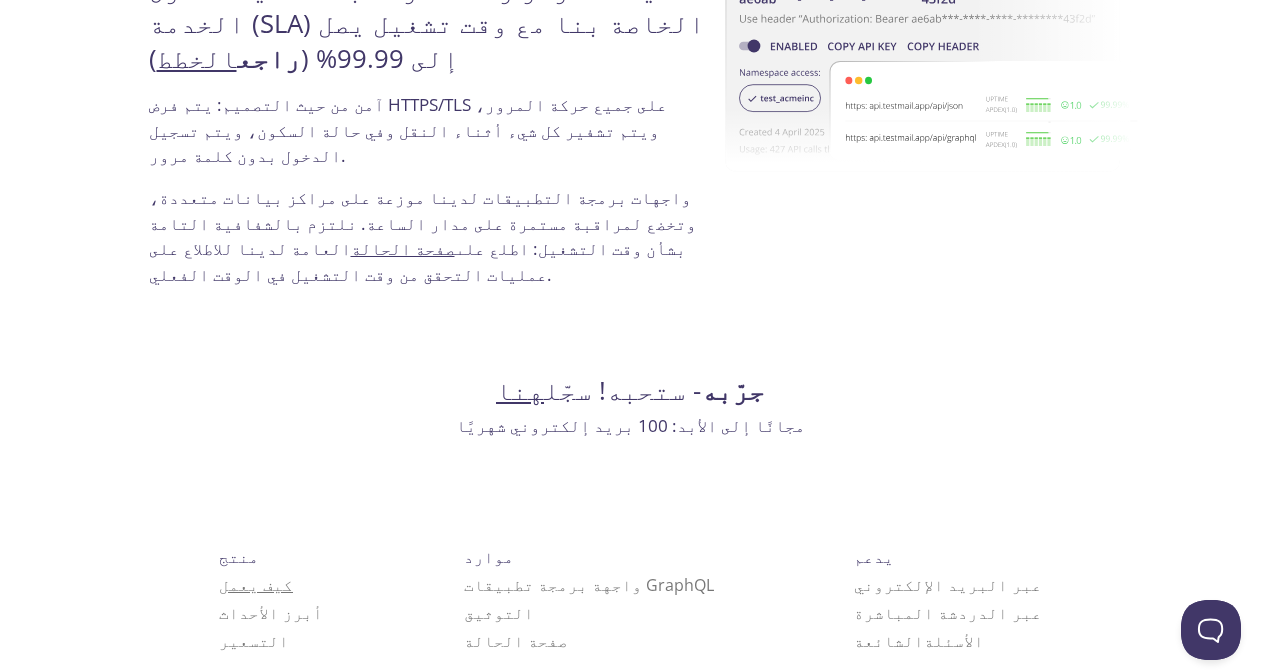 click on "كيف يعمل" at bounding box center [256, 585] 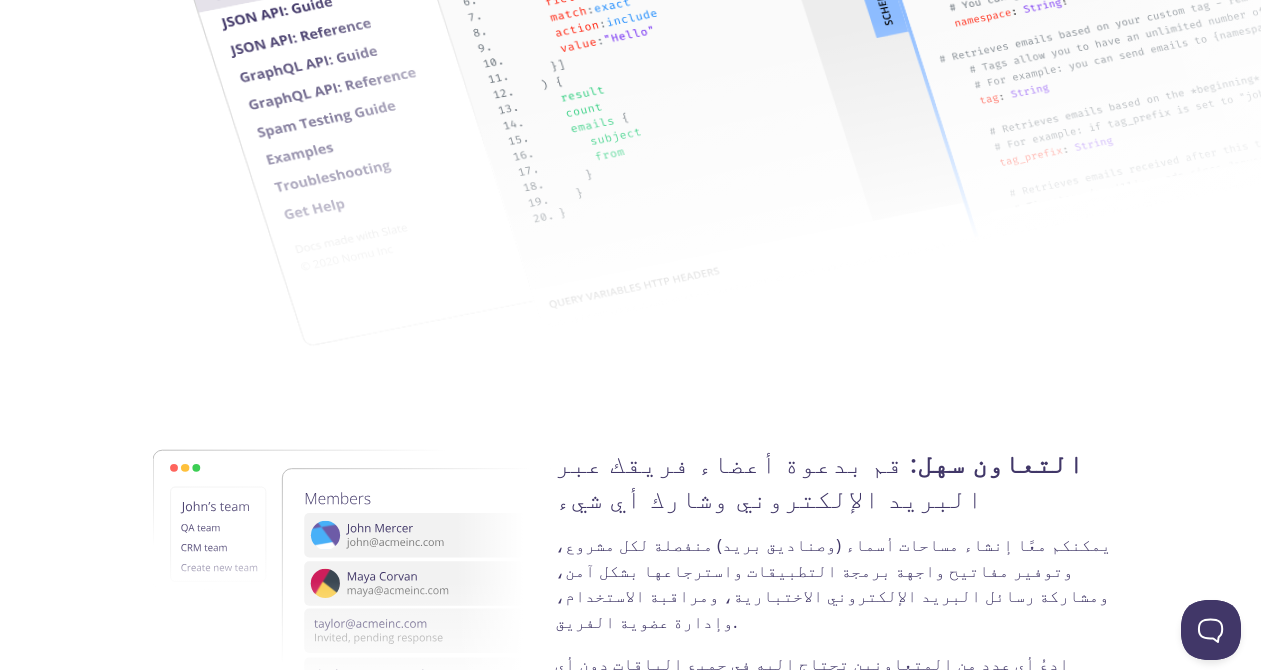 scroll, scrollTop: 3529, scrollLeft: 0, axis: vertical 